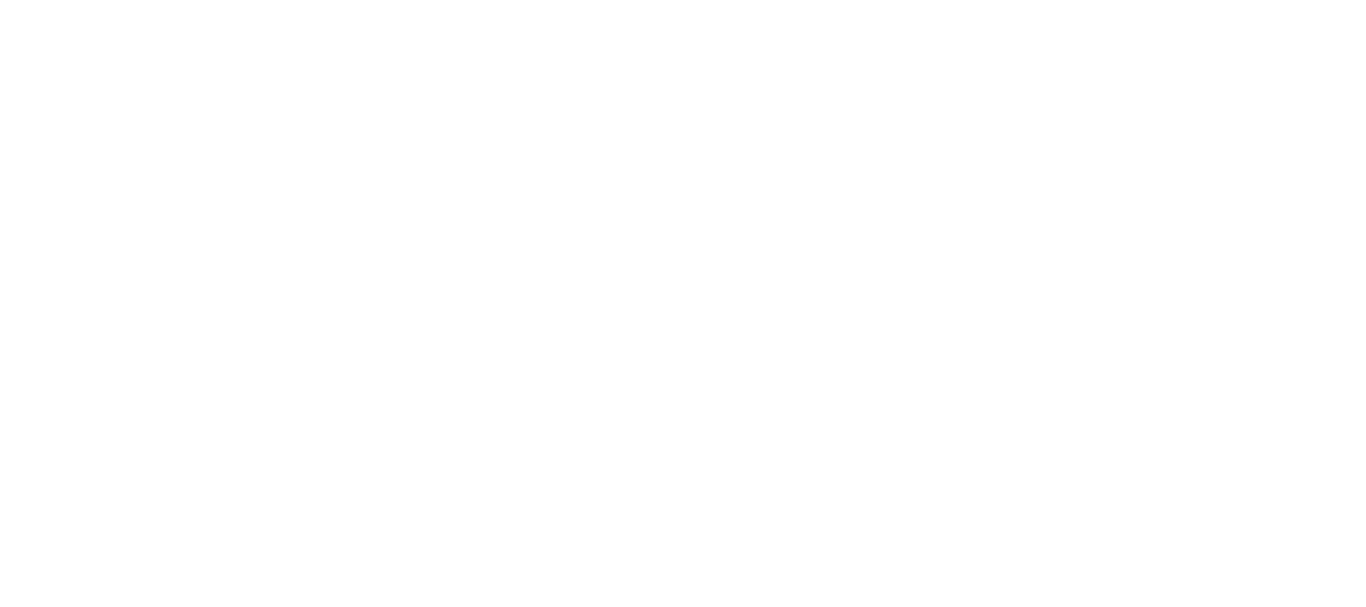 scroll, scrollTop: 0, scrollLeft: 0, axis: both 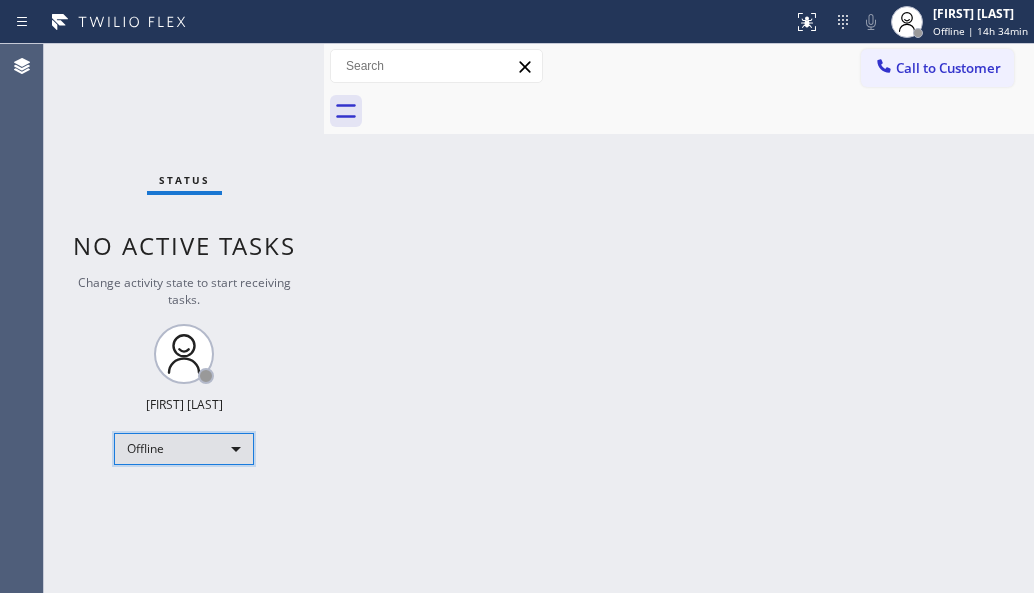 click on "Offline" at bounding box center (184, 449) 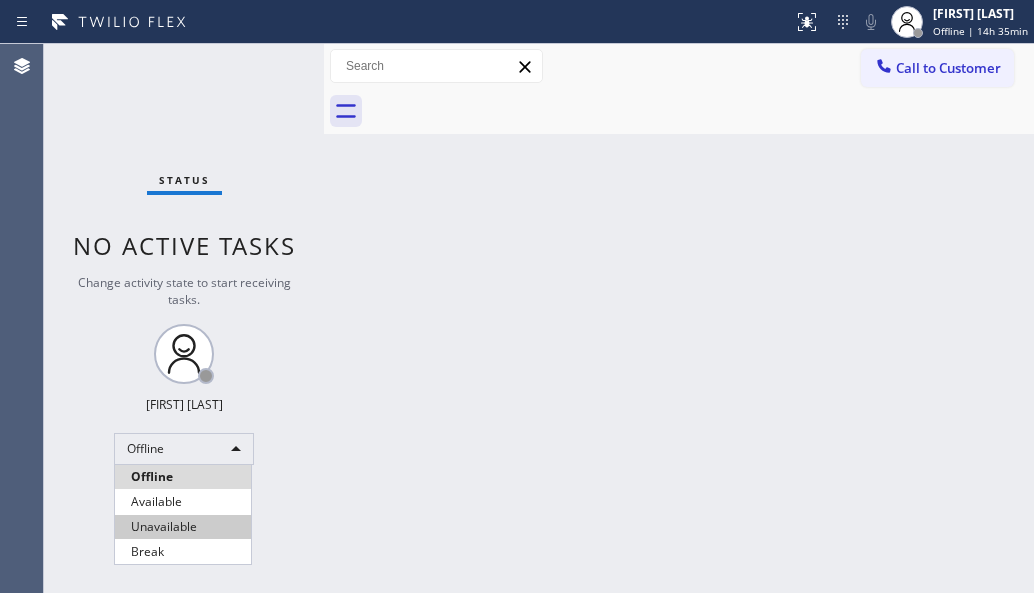 click on "Unavailable" at bounding box center [183, 527] 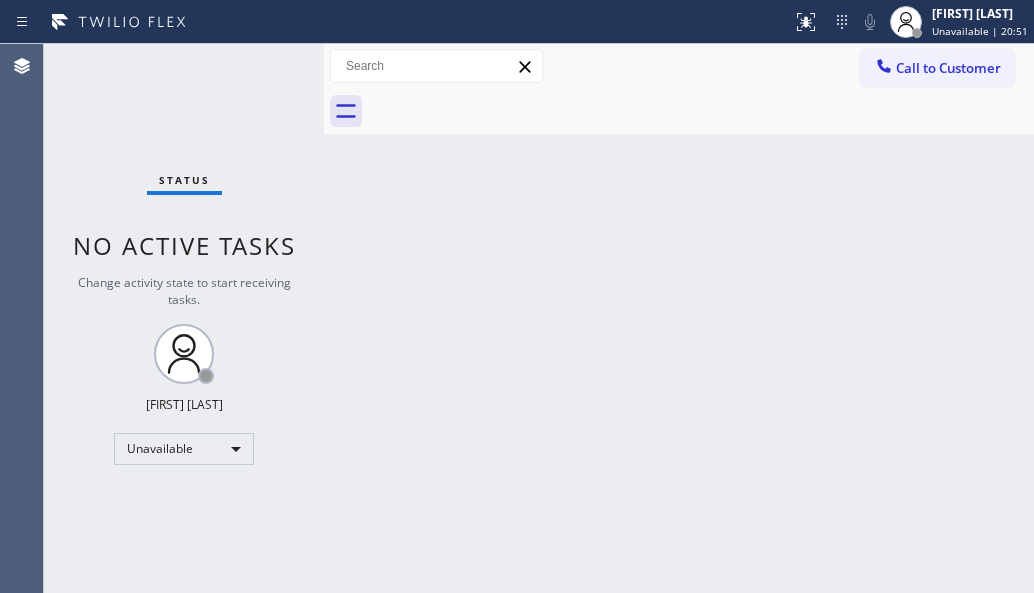 click on "Back to Dashboard Change Sender ID Customers Technicians Select a contact Outbound call Technician Search Technician Your caller id phone number Your caller id phone number Call Technician info Name   Phone none Address none Change Sender ID HVAC +18559994417 5 Star Appliance +18557314952 Appliance Repair +18554611149 Plumbing +18889090120 Air Duct Cleaning +18006865038  Electricians +18005688664 Cancel Change Check personal SMS Reset Change No tabs Call to Customer Outbound call Location Search location Your caller id phone number Customer number Call Outbound call Technician Search Technician Your caller id phone number Your caller id phone number Call" at bounding box center (679, 318) 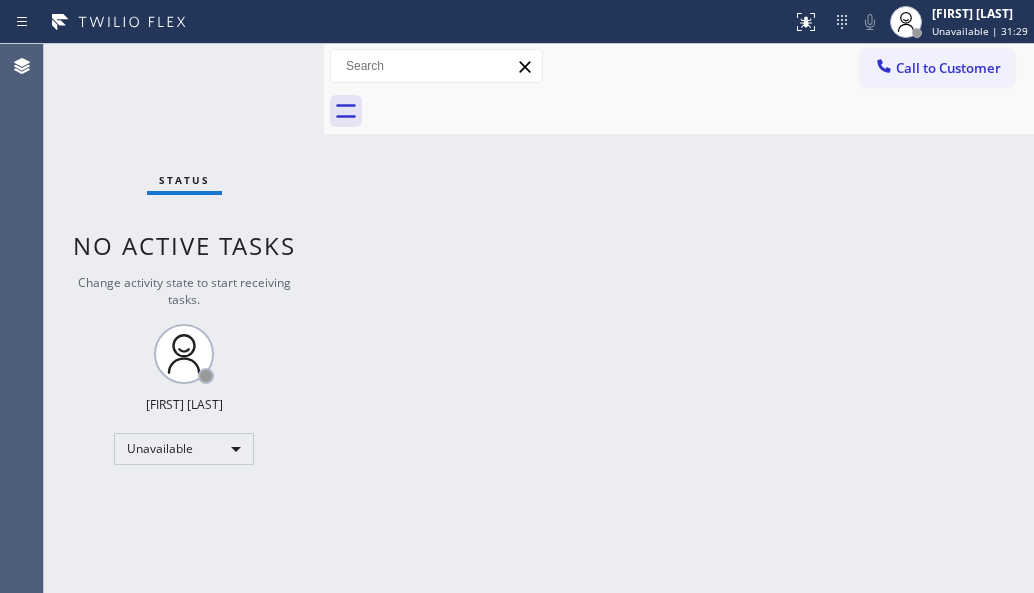 click on "Back to Dashboard Change Sender ID Customers Technicians Select a contact Outbound call Technician Search Technician Your caller id phone number Your caller id phone number Call Technician info Name   Phone none Address none Change Sender ID HVAC +18559994417 5 Star Appliance +18557314952 Appliance Repair +18554611149 Plumbing +18889090120 Air Duct Cleaning +18006865038  Electricians +18005688664 Cancel Change Check personal SMS Reset Change No tabs Call to Customer Outbound call Location Search location Your caller id phone number Customer number Call Outbound call Technician Search Technician Your caller id phone number Your caller id phone number Call" at bounding box center [679, 318] 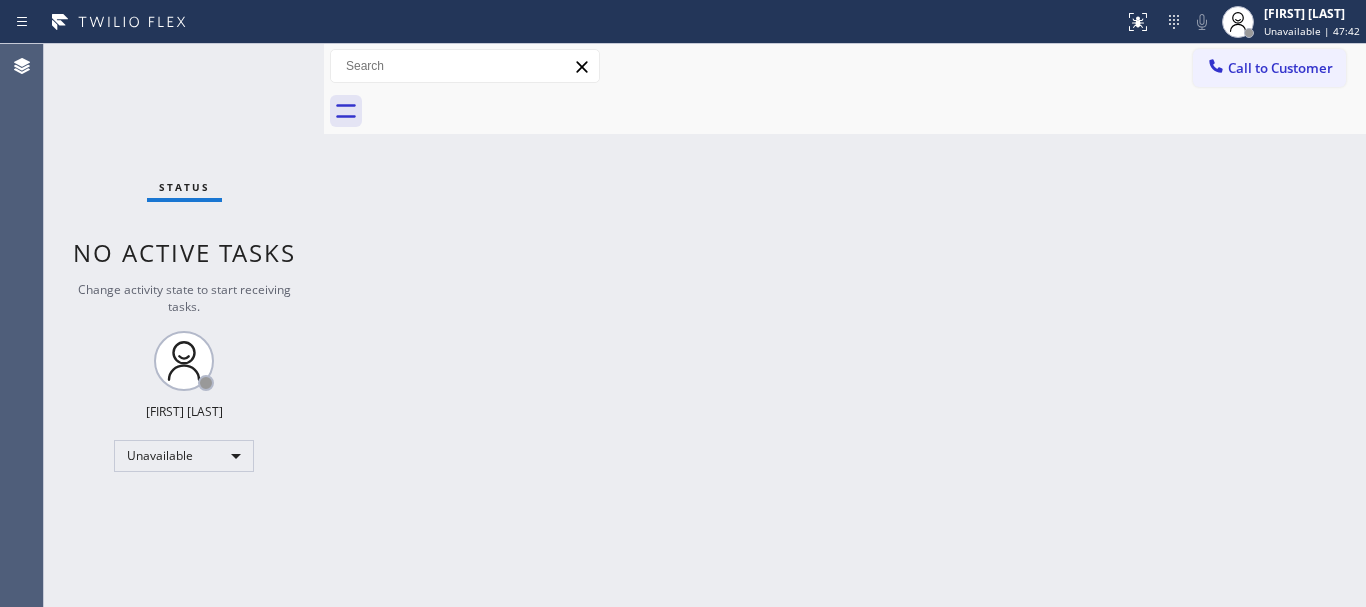 click on "Back to Dashboard Change Sender ID Customers Technicians Select a contact Outbound call Technician Search Technician Your caller id phone number Your caller id phone number Call Technician info Name   Phone none Address none Change Sender ID HVAC +18559994417 5 Star Appliance +18557314952 Appliance Repair +18554611149 Plumbing +18889090120 Air Duct Cleaning +18006865038  Electricians +18005688664 Cancel Change Check personal SMS Reset Change No tabs Call to Customer Outbound call Location Search location Your caller id phone number Customer number Call Outbound call Technician Search Technician Your caller id phone number Your caller id phone number Call" at bounding box center [845, 325] 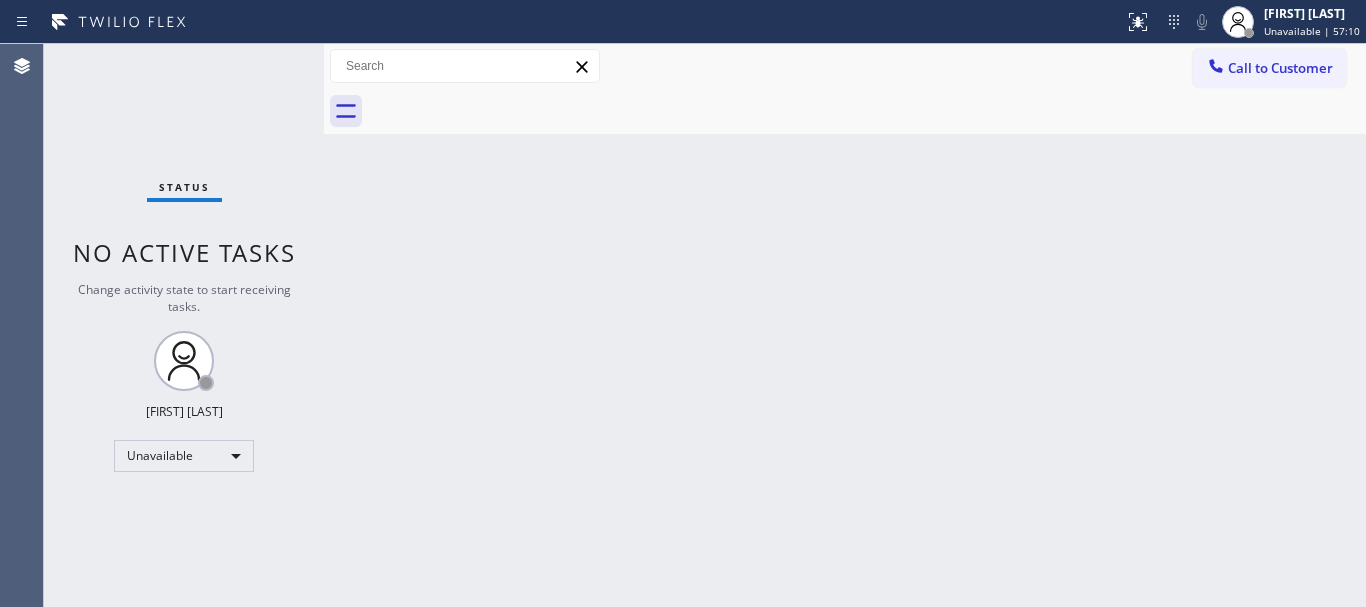 drag, startPoint x: 1268, startPoint y: 66, endPoint x: 950, endPoint y: 108, distance: 320.7616 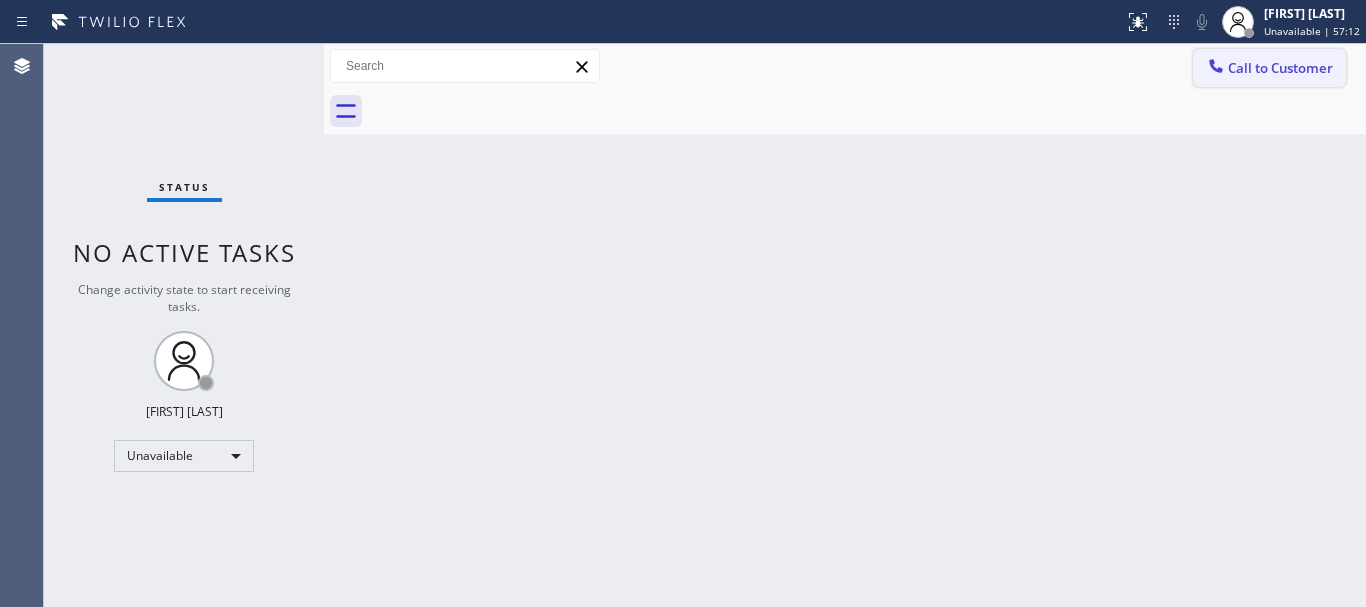 click on "Call to Customer" at bounding box center (1280, 68) 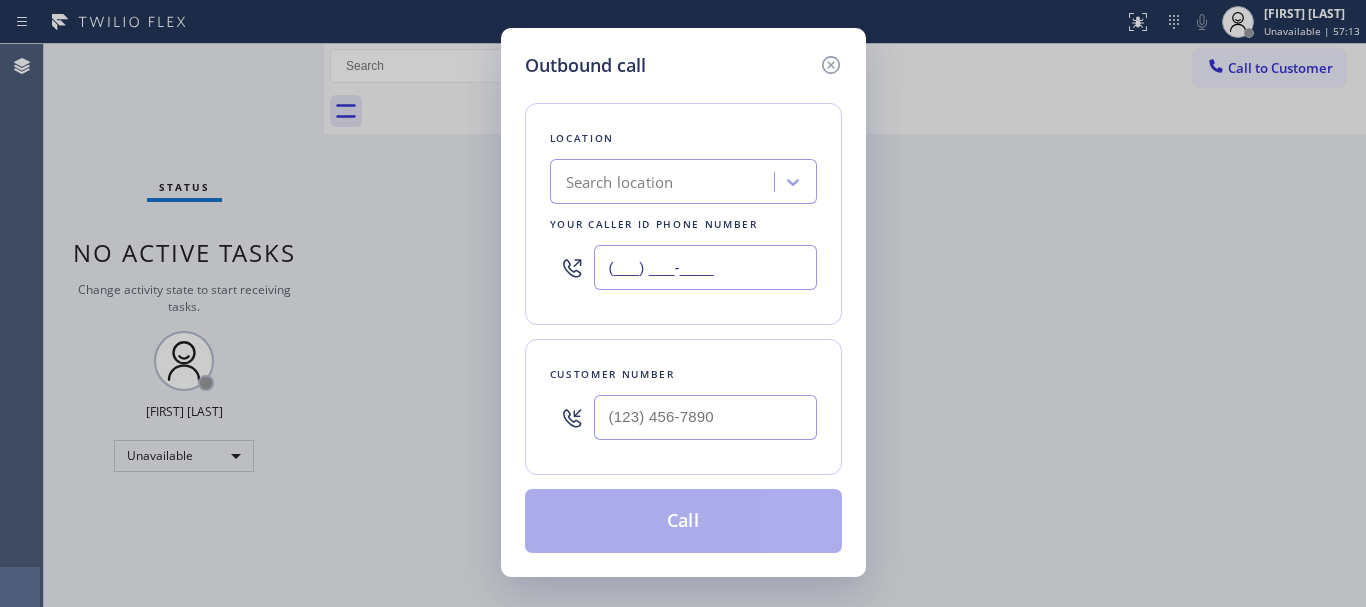 click on "(___) ___-____" at bounding box center (705, 267) 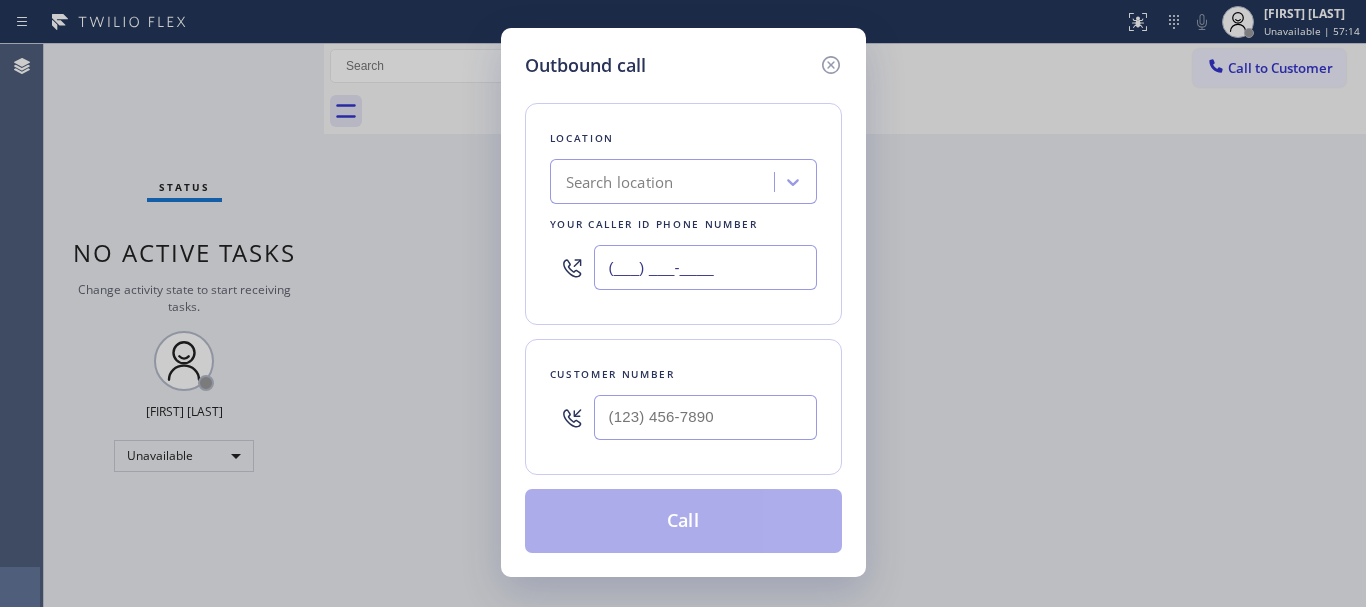 paste on "[PHONE]" 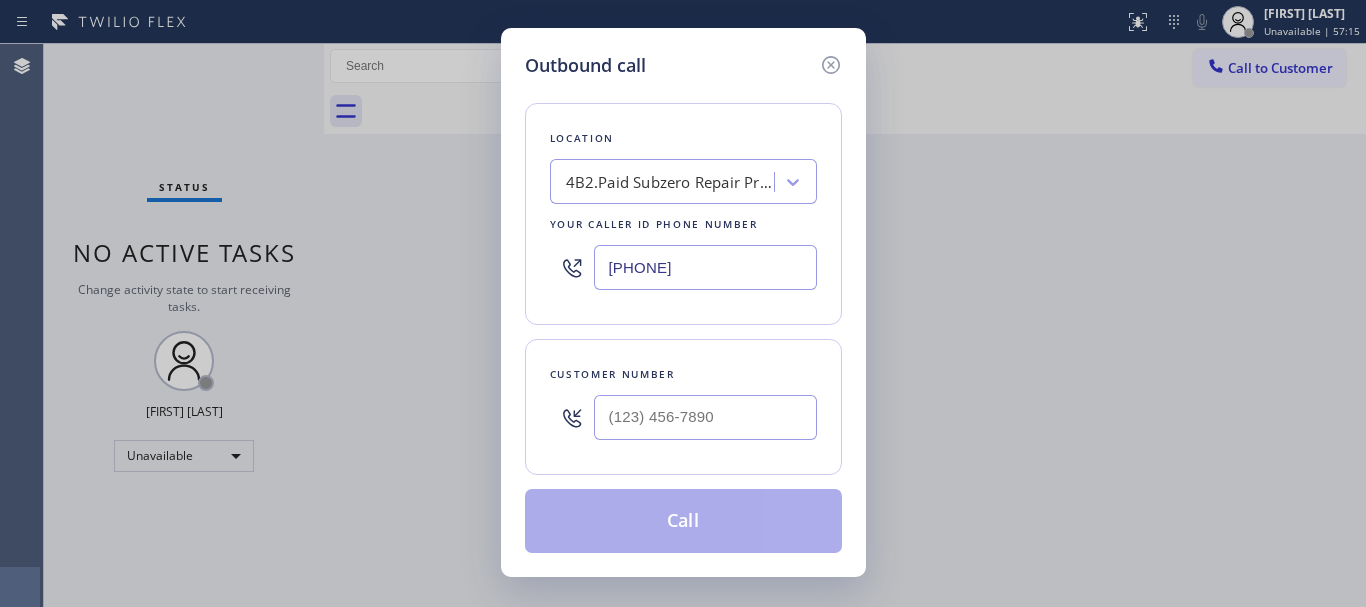type on "[PHONE]" 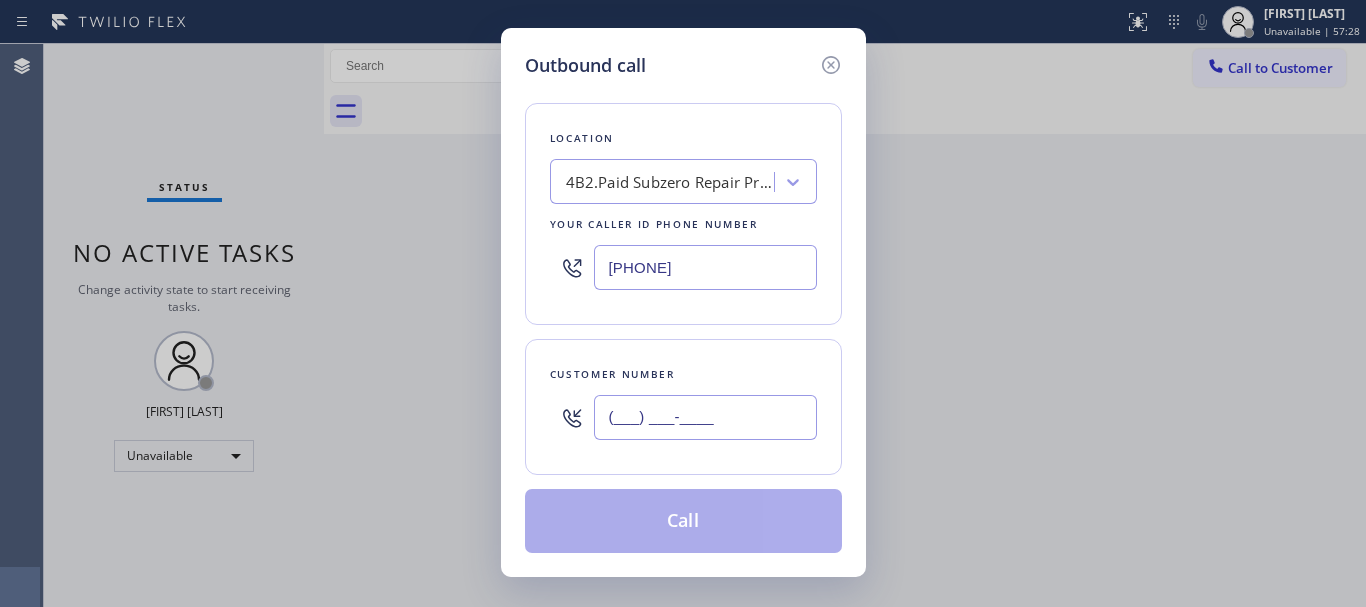 click on "(___) ___-____" at bounding box center [705, 417] 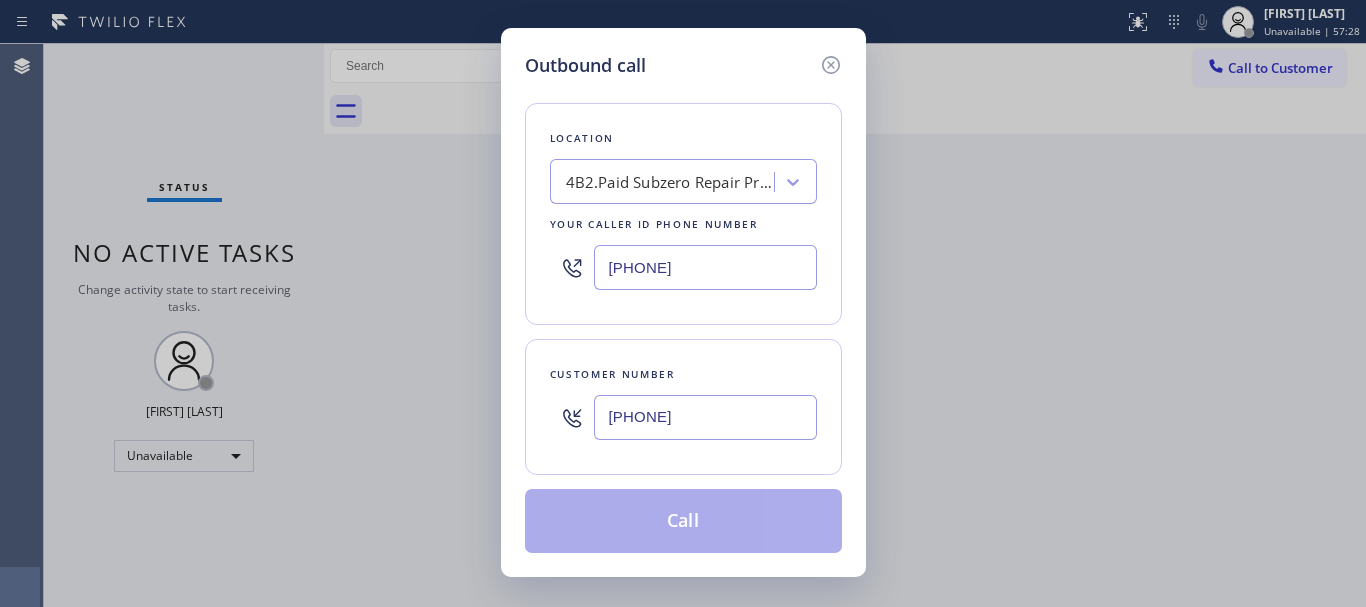 click on "[PHONE]" at bounding box center [705, 417] 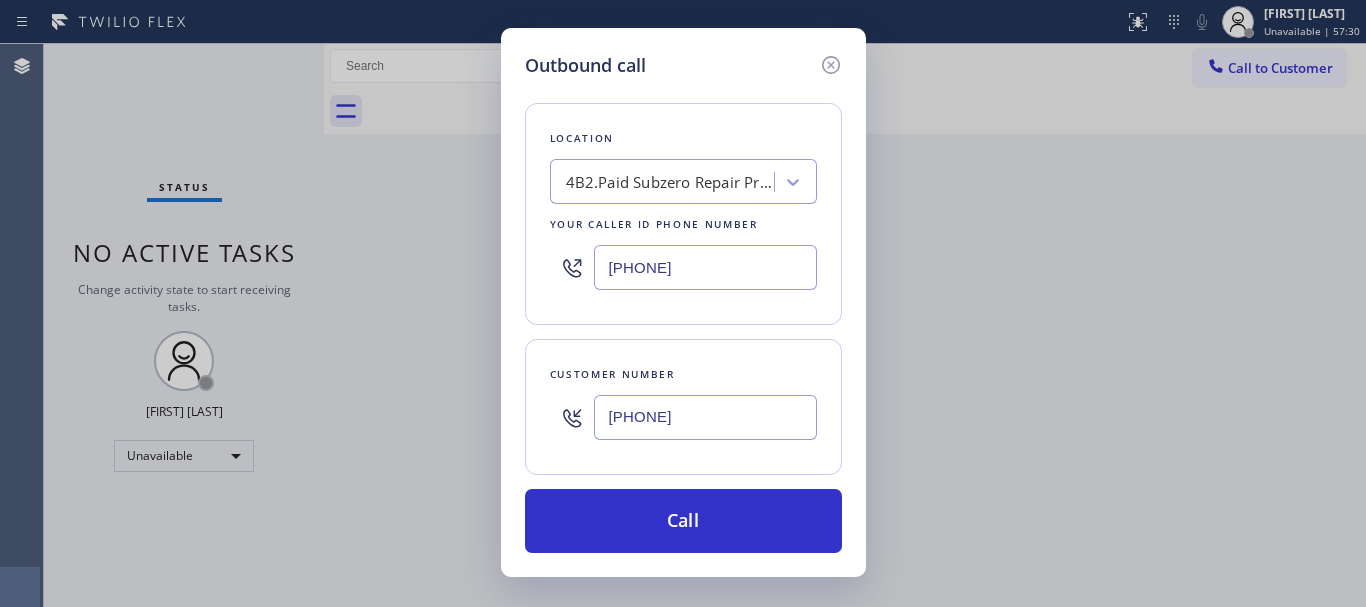type on "[PHONE]" 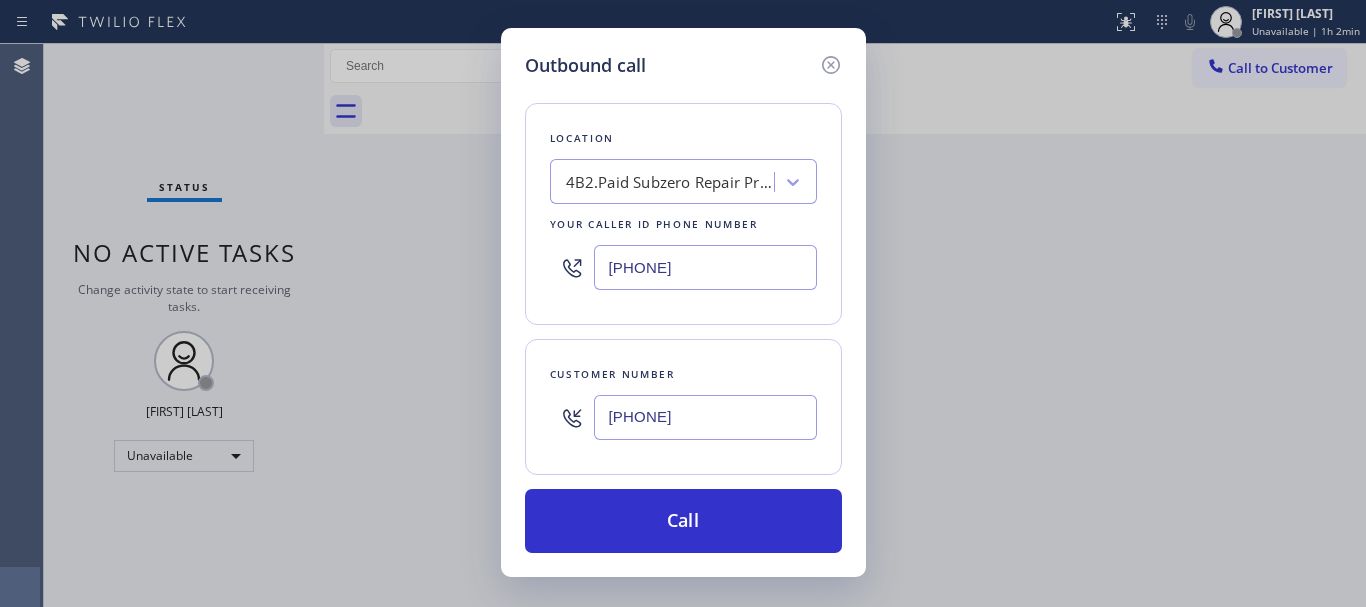 click on "Outbound call Location 4B2.Paid Subzero Repair  Professionals Your caller id phone number [PHONE] Customer number [PHONE] Call" at bounding box center [683, 303] 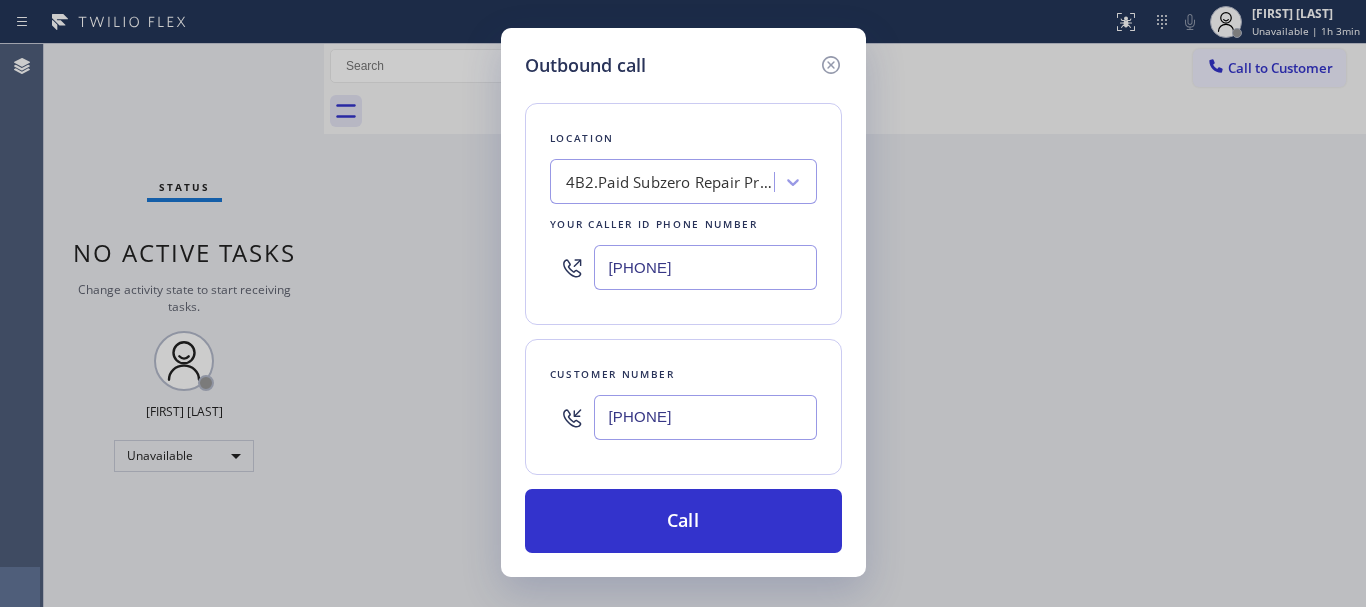 click on "Outbound call Location 4B2.Paid Subzero Repair  Professionals Your caller id phone number [PHONE] Customer number [PHONE] Call" at bounding box center [683, 303] 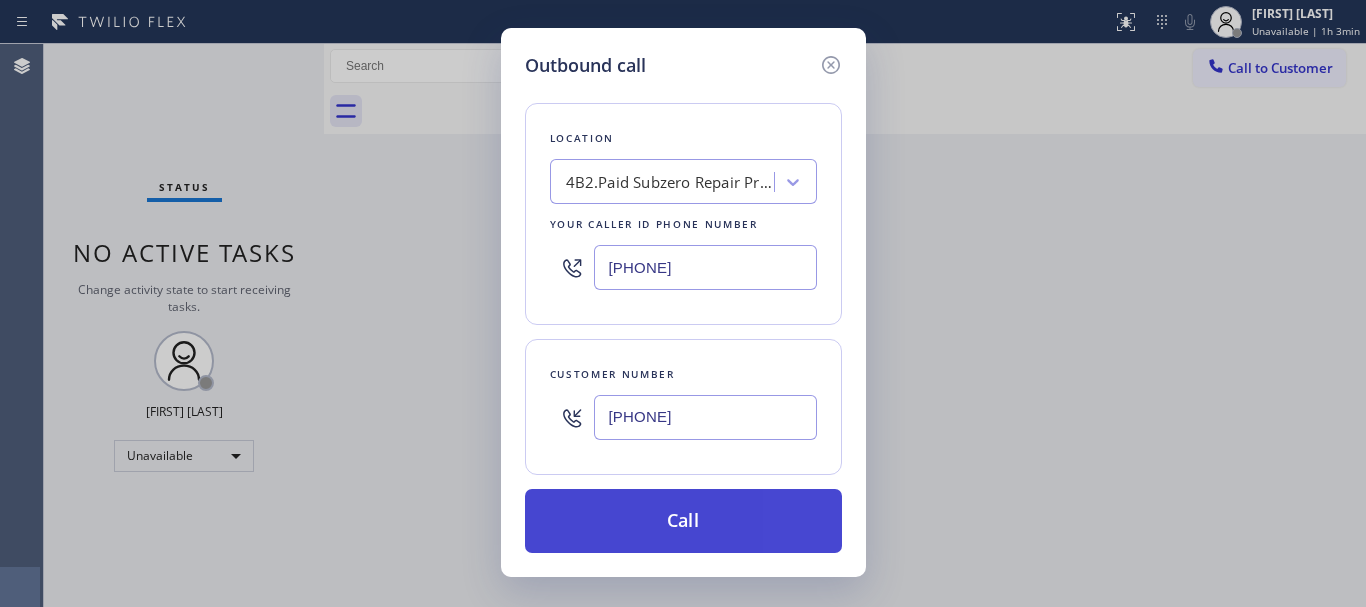 click on "Call" at bounding box center [683, 521] 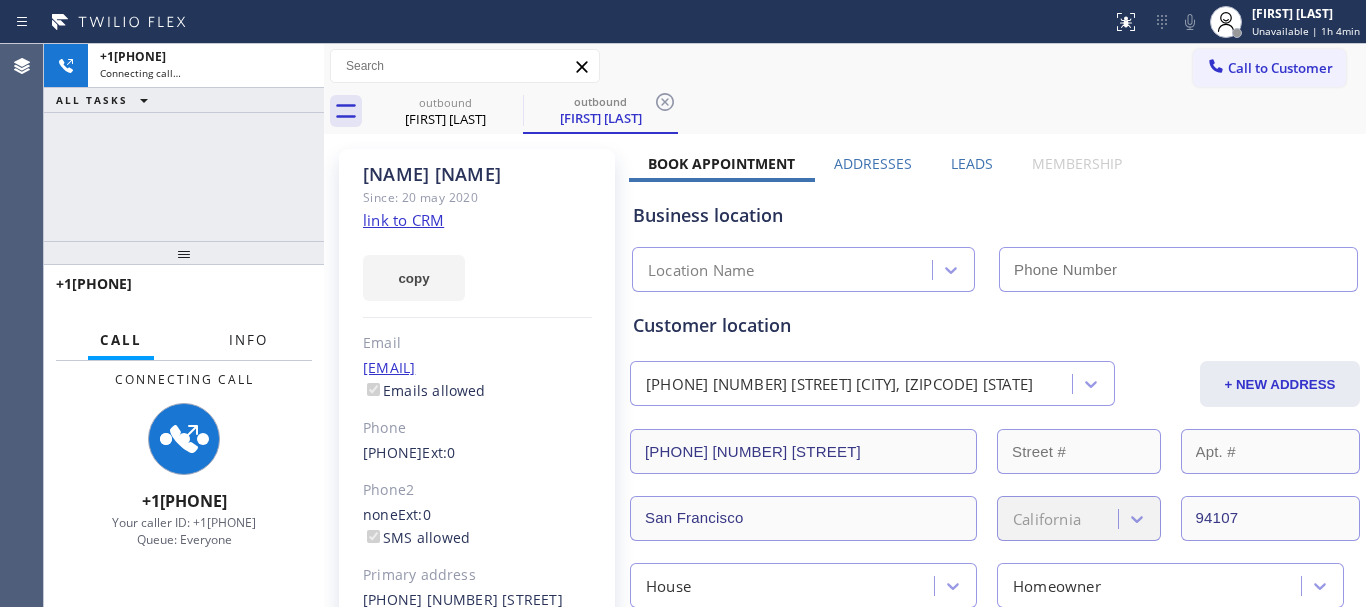 click on "Info" at bounding box center [248, 340] 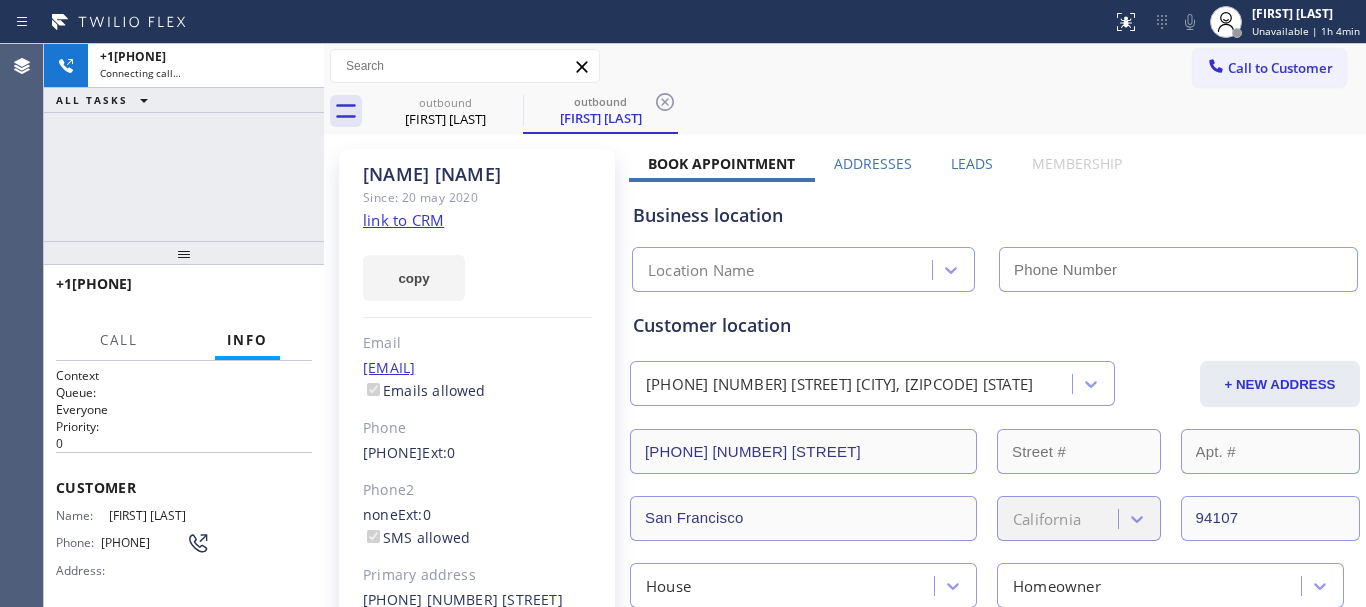 type on "[PHONE]" 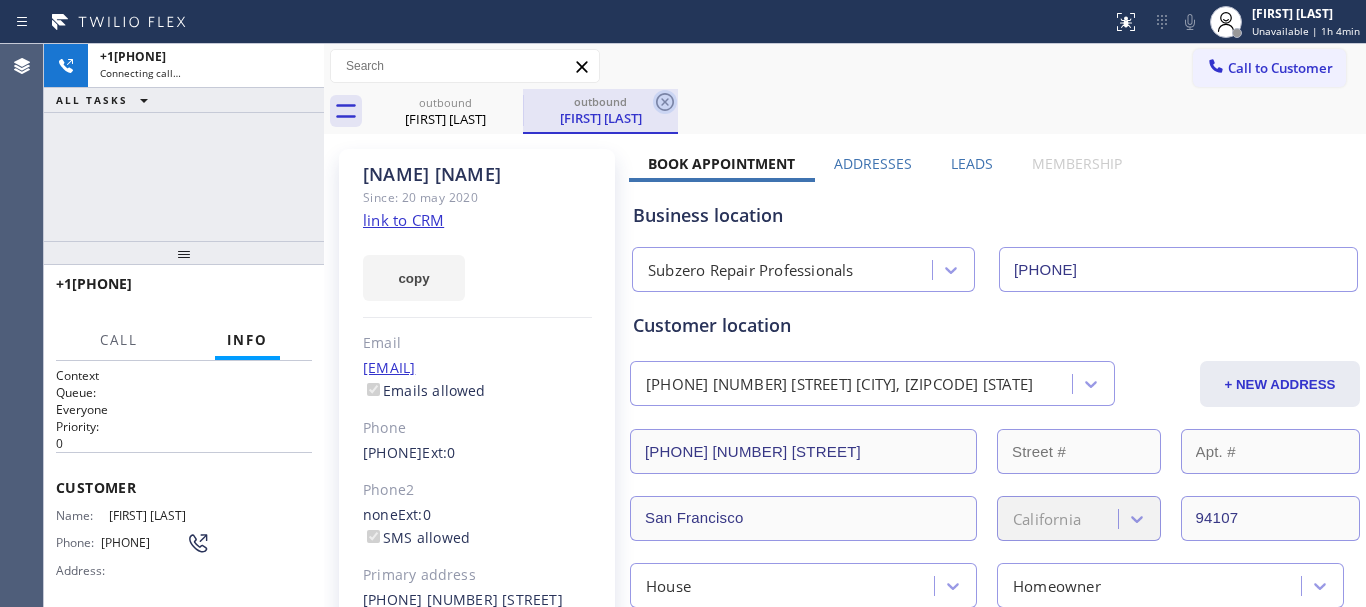 click 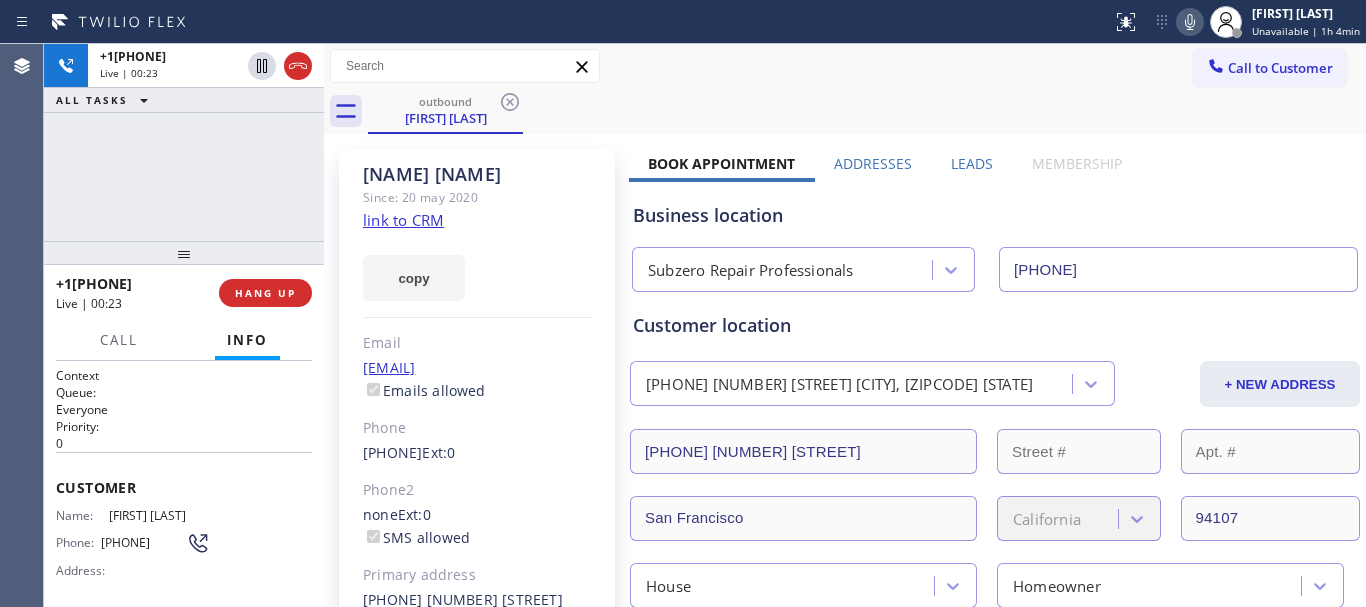 click 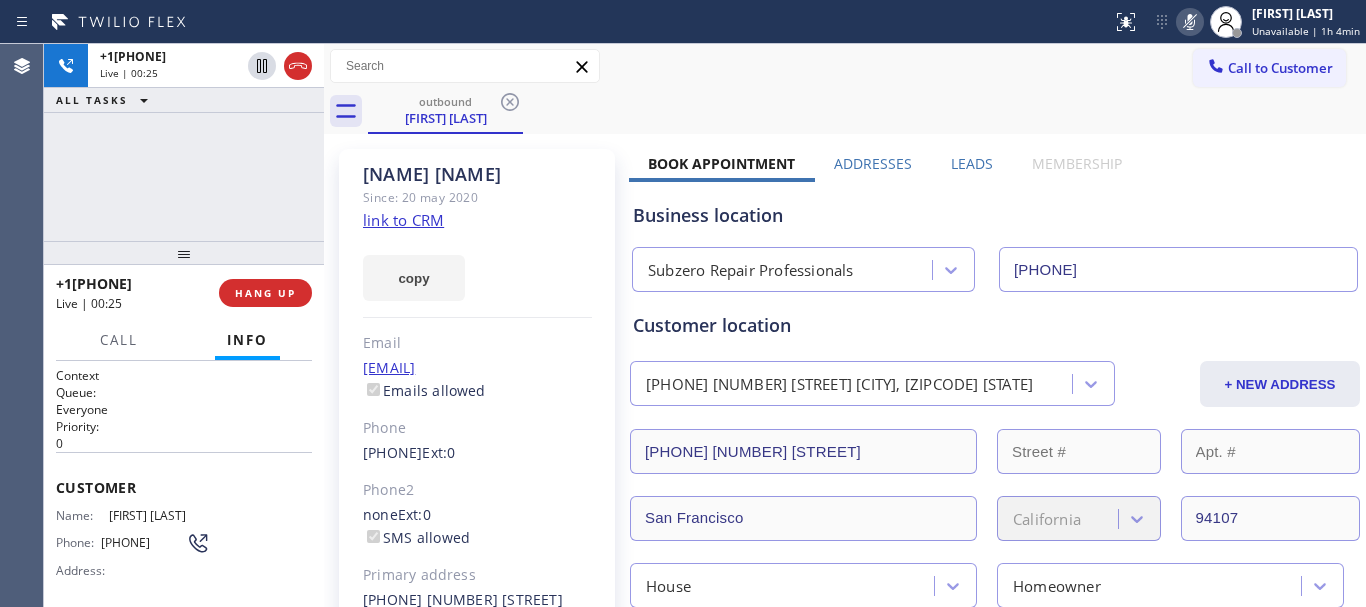 click 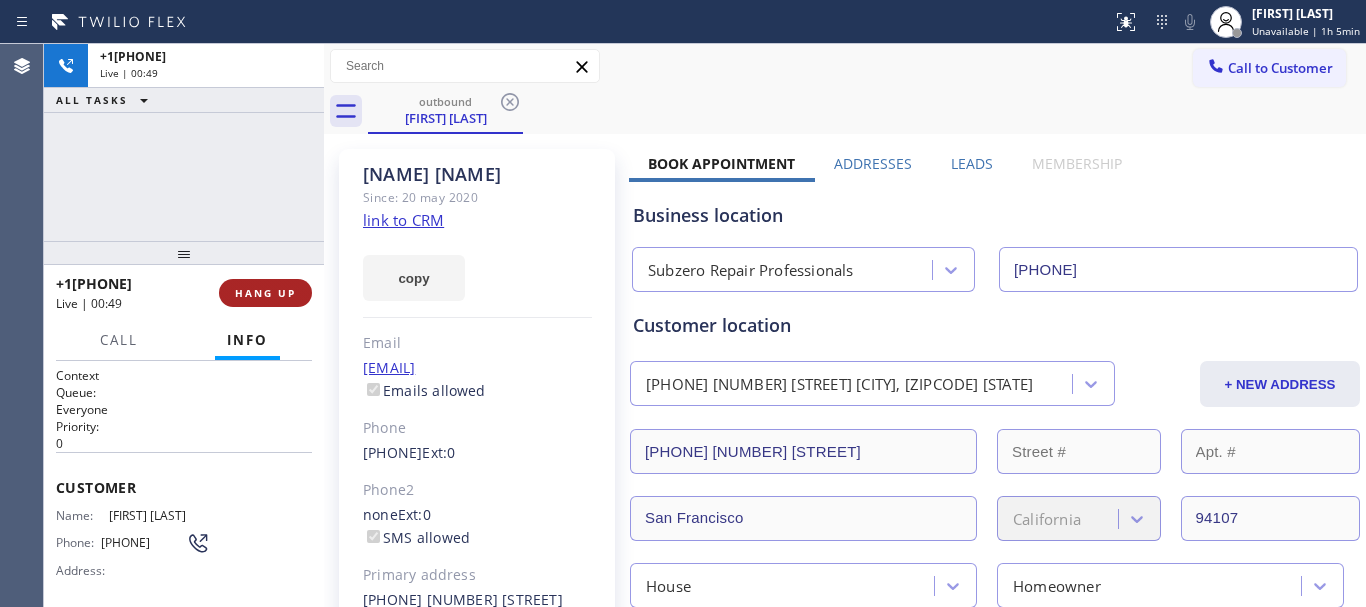 click on "HANG UP" at bounding box center [265, 293] 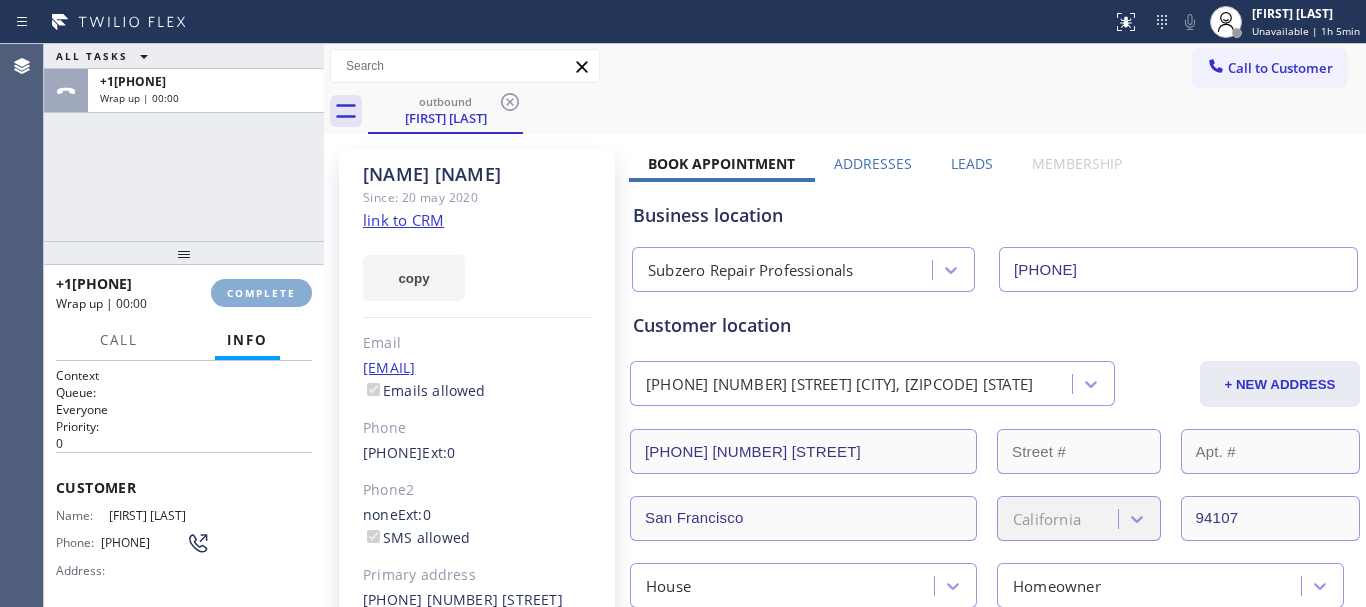 click on "COMPLETE" at bounding box center [261, 293] 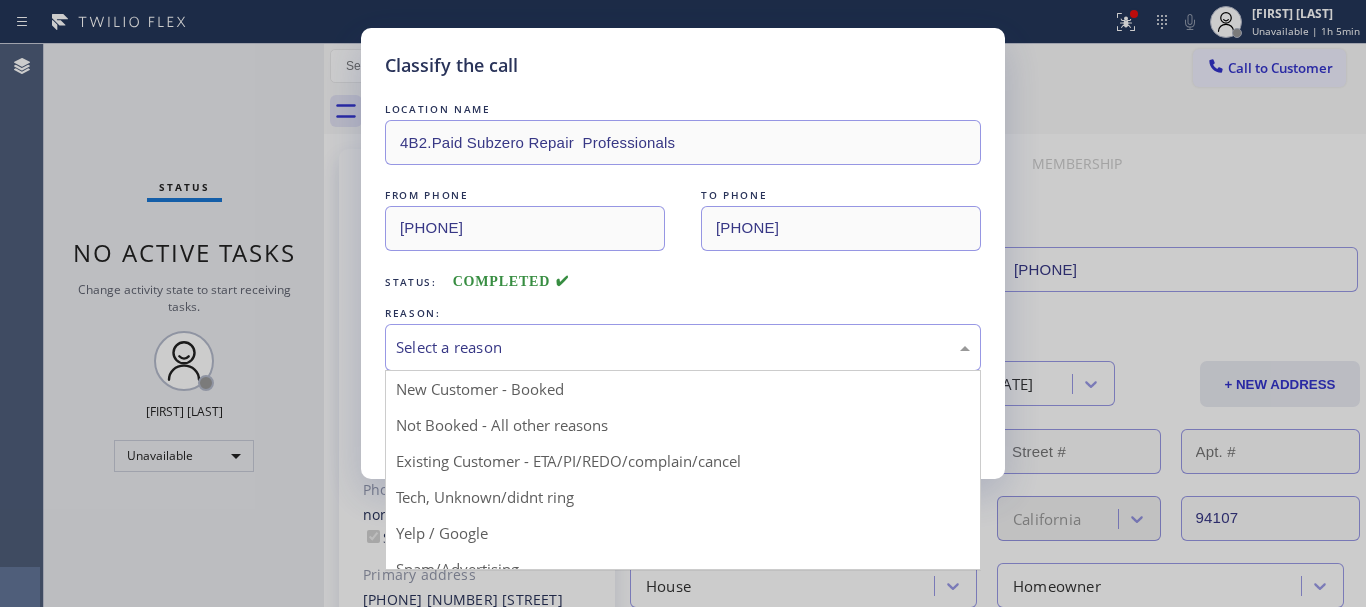click on "Select a reason" at bounding box center (683, 347) 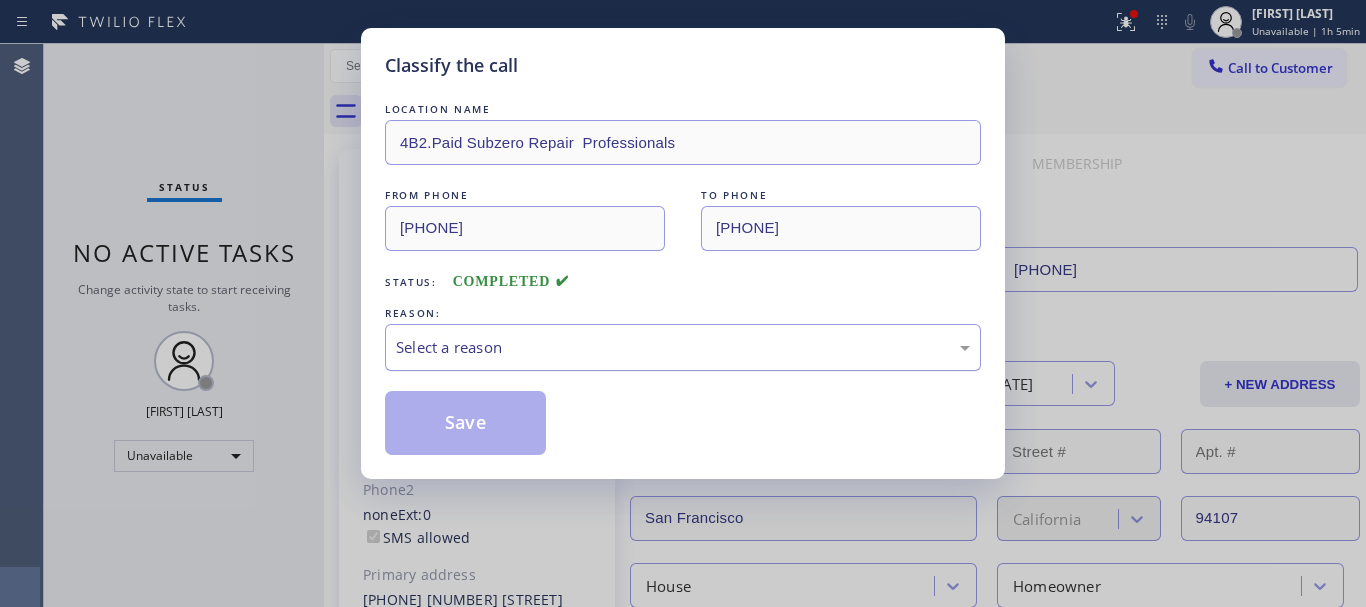 click on "Select a reason" at bounding box center (683, 347) 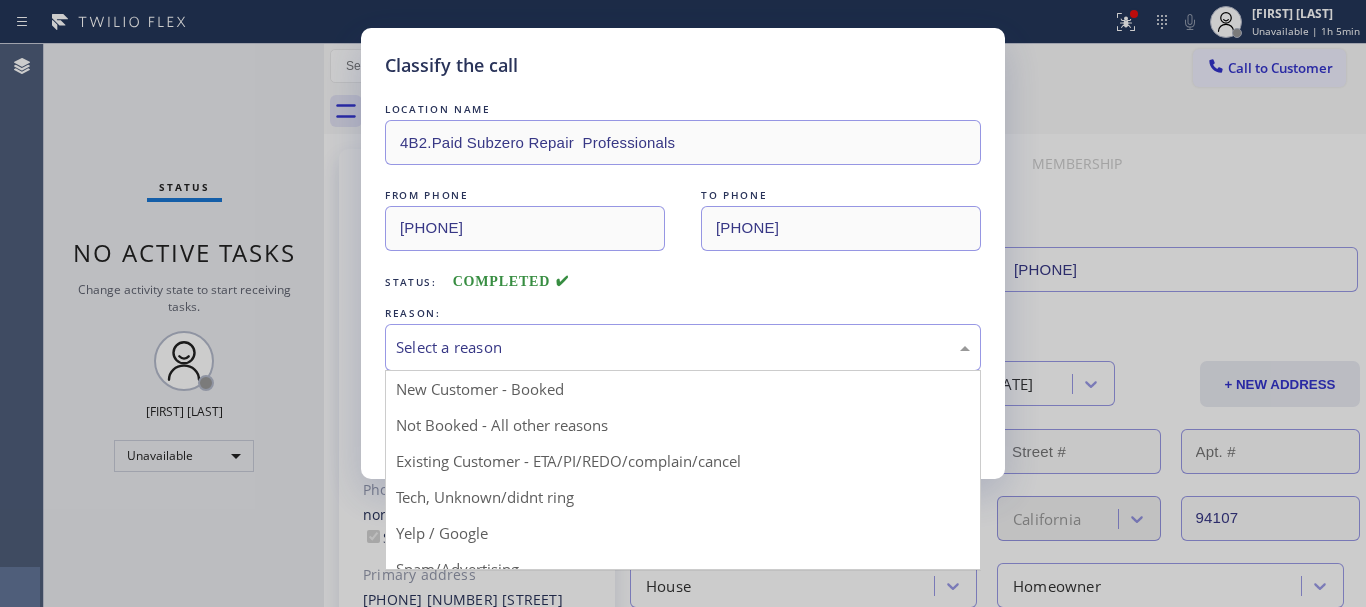 click on "Select a reason" at bounding box center (683, 347) 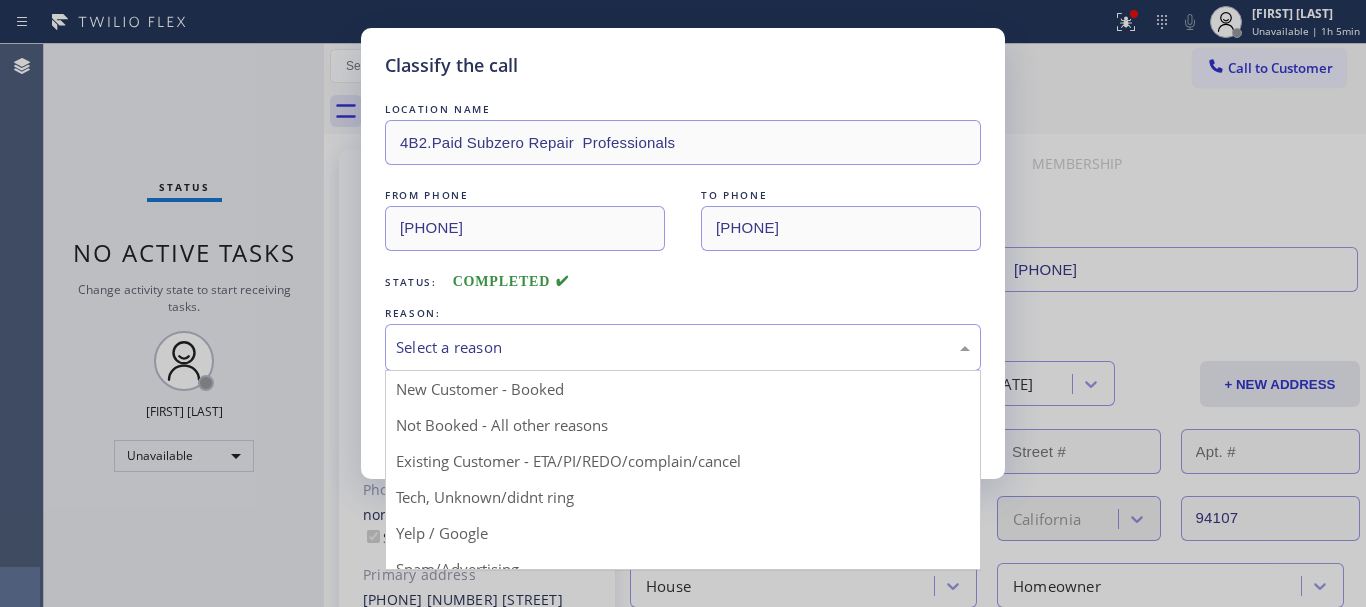 scroll, scrollTop: 120, scrollLeft: 0, axis: vertical 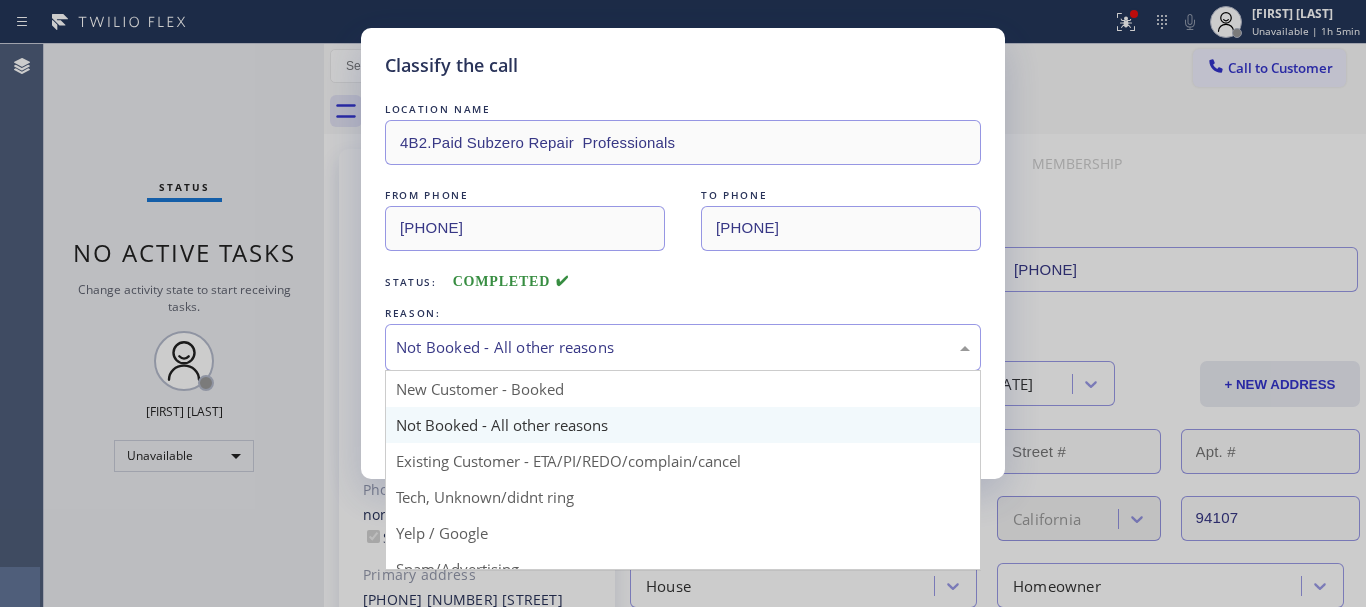 click on "Not Booked - All other reasons" at bounding box center (683, 347) 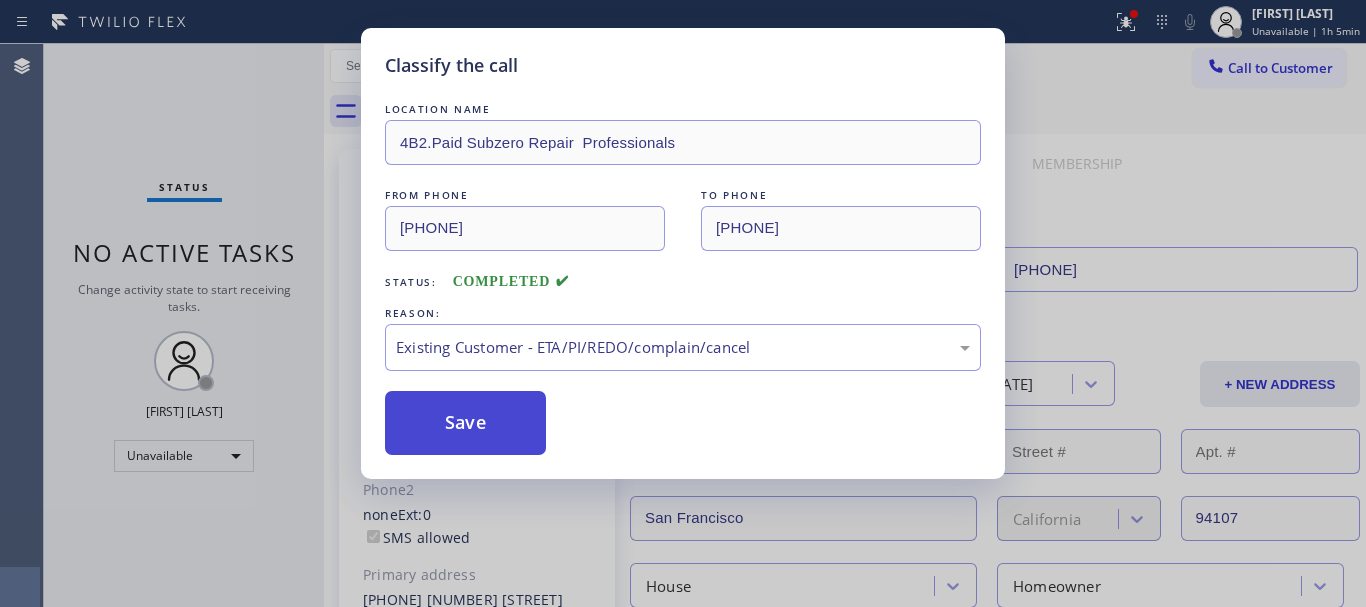 click on "Save" at bounding box center [465, 423] 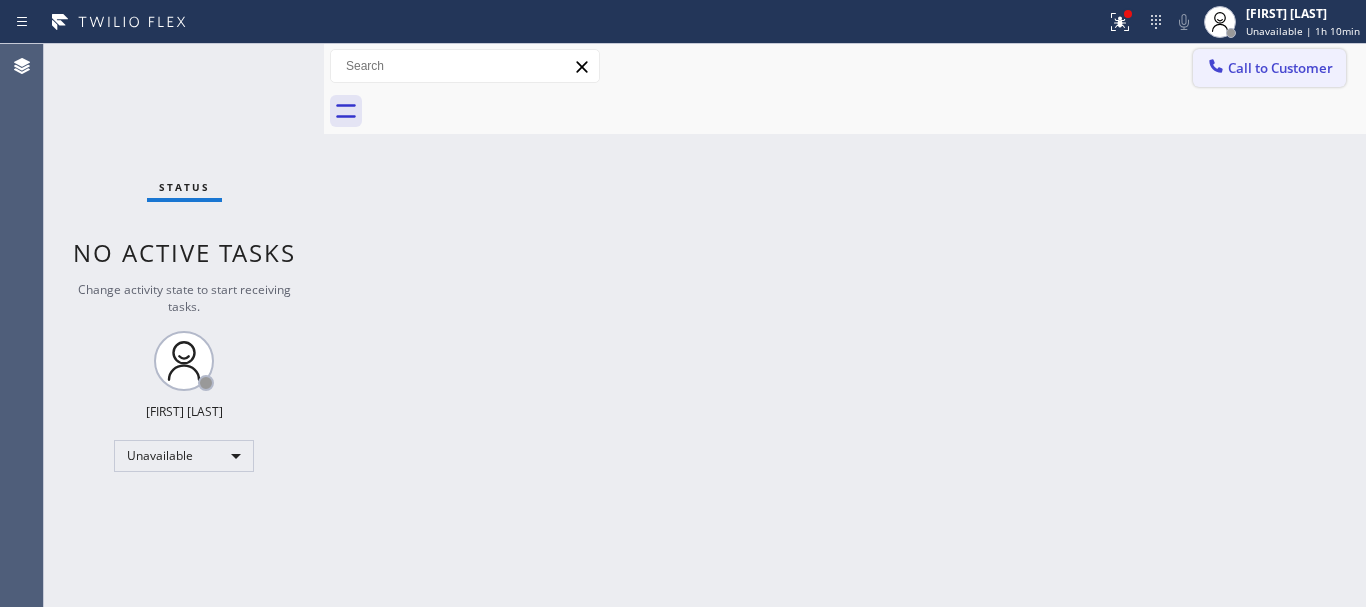 click on "Call to Customer" at bounding box center [1280, 68] 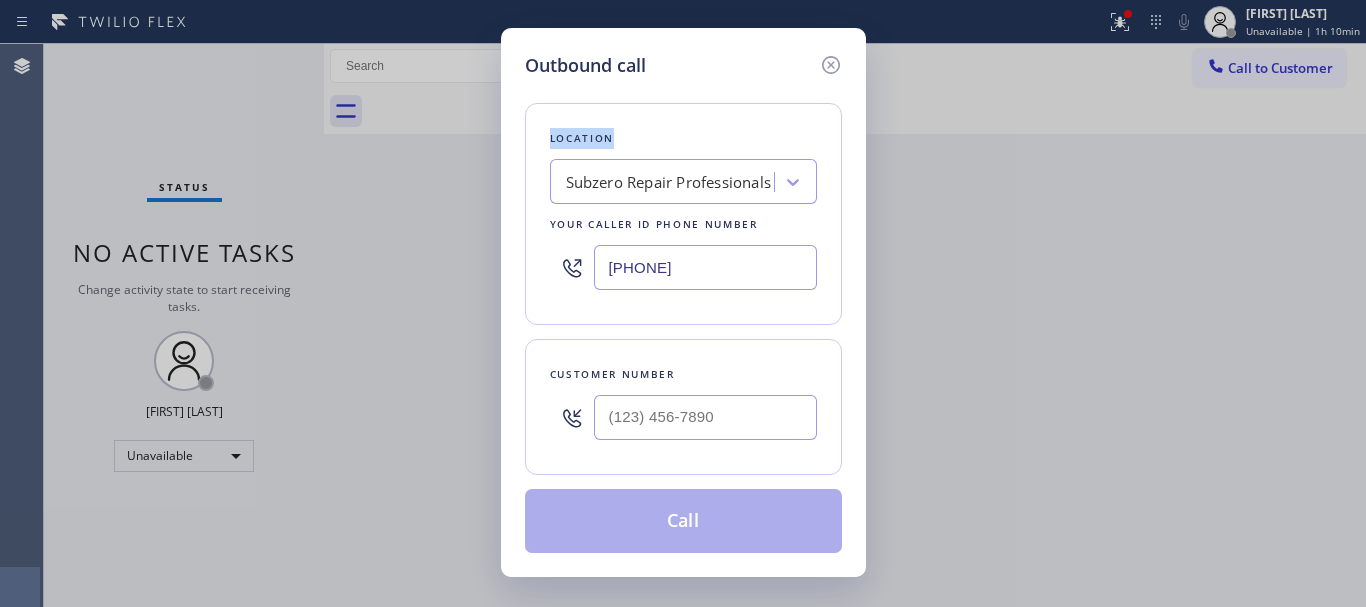 click on "Outbound call Location Subzero Repair  Professionals Your caller id phone number [PHONE] Customer number Call" at bounding box center [683, 303] 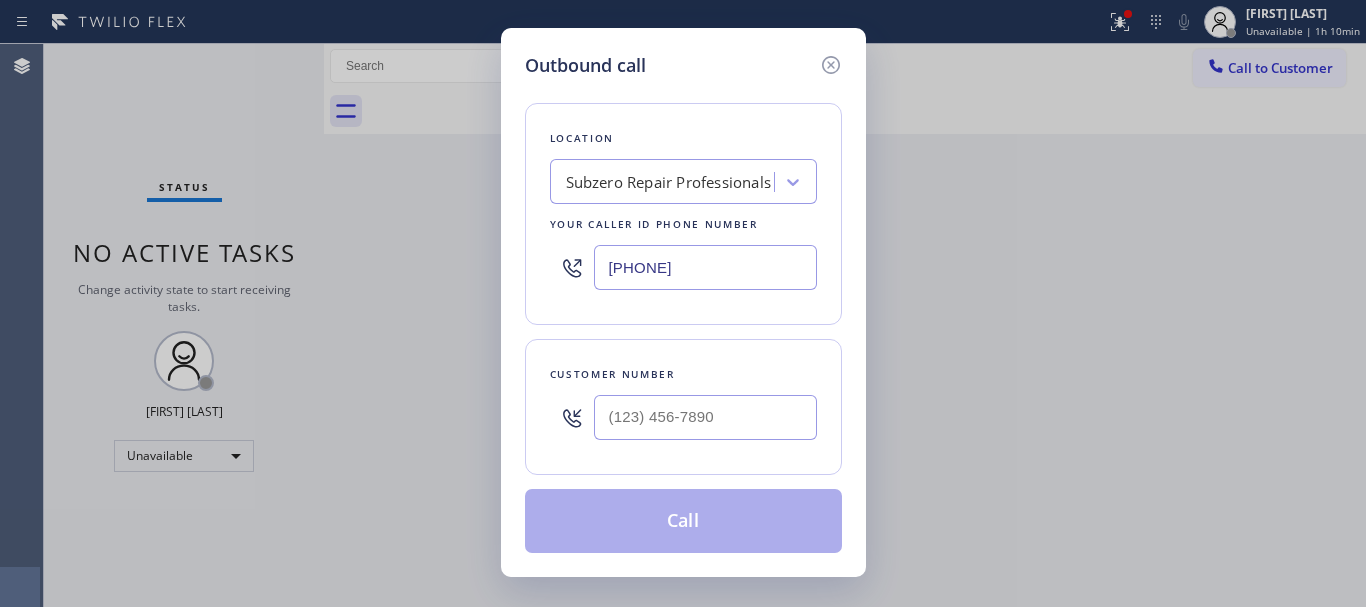 click on "[PHONE]" at bounding box center (705, 267) 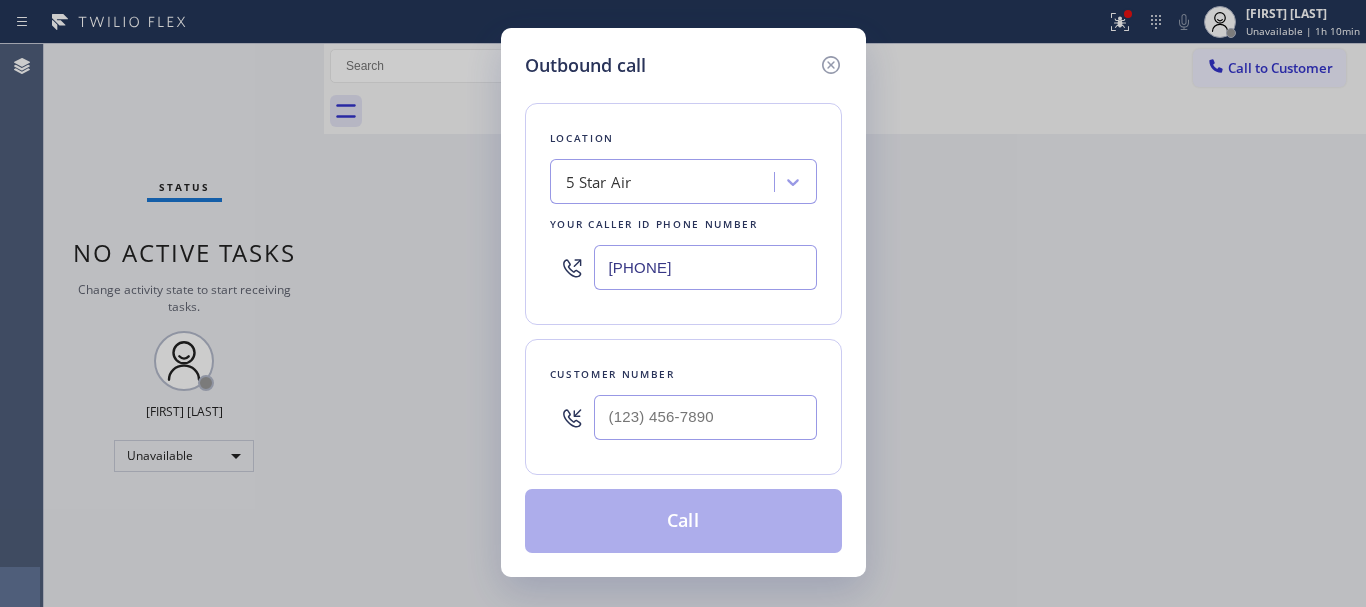 type on "[PHONE]" 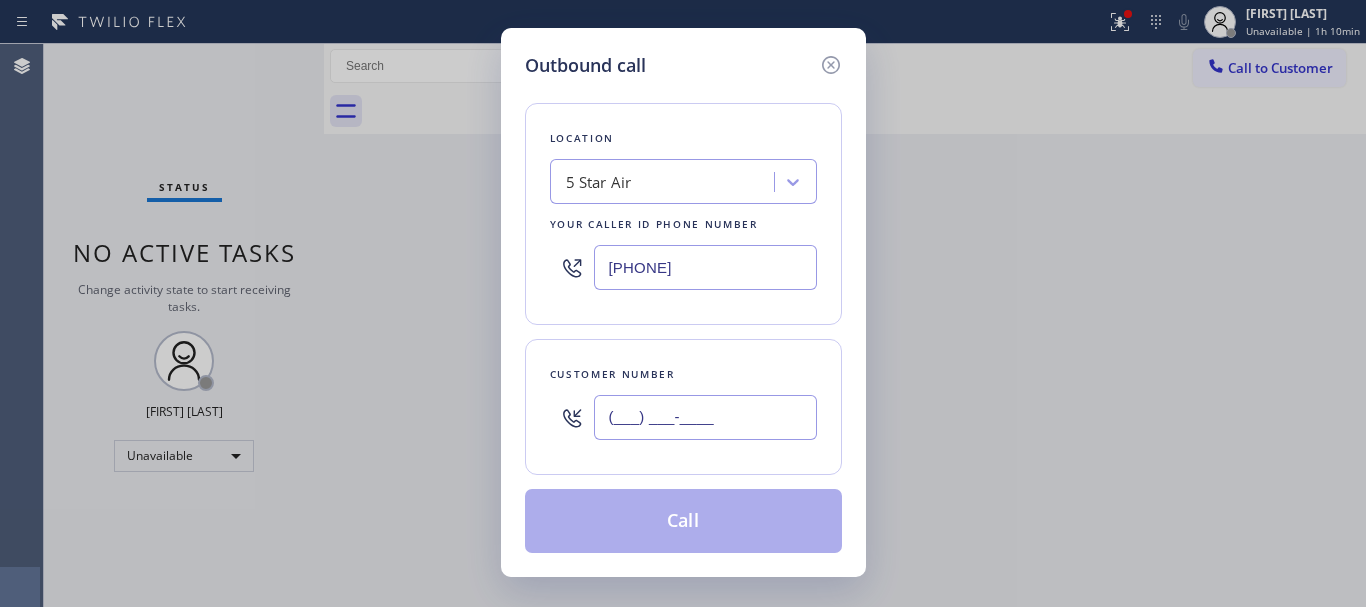 click on "(___) ___-____" at bounding box center (705, 417) 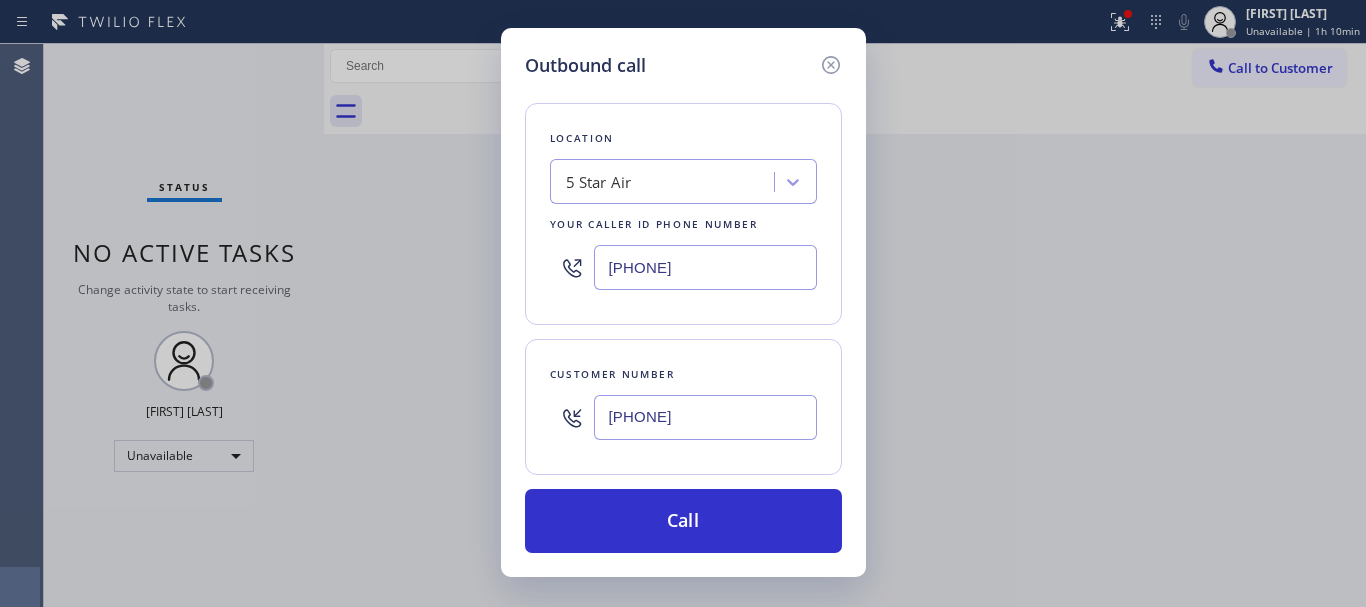 type on "[PHONE]" 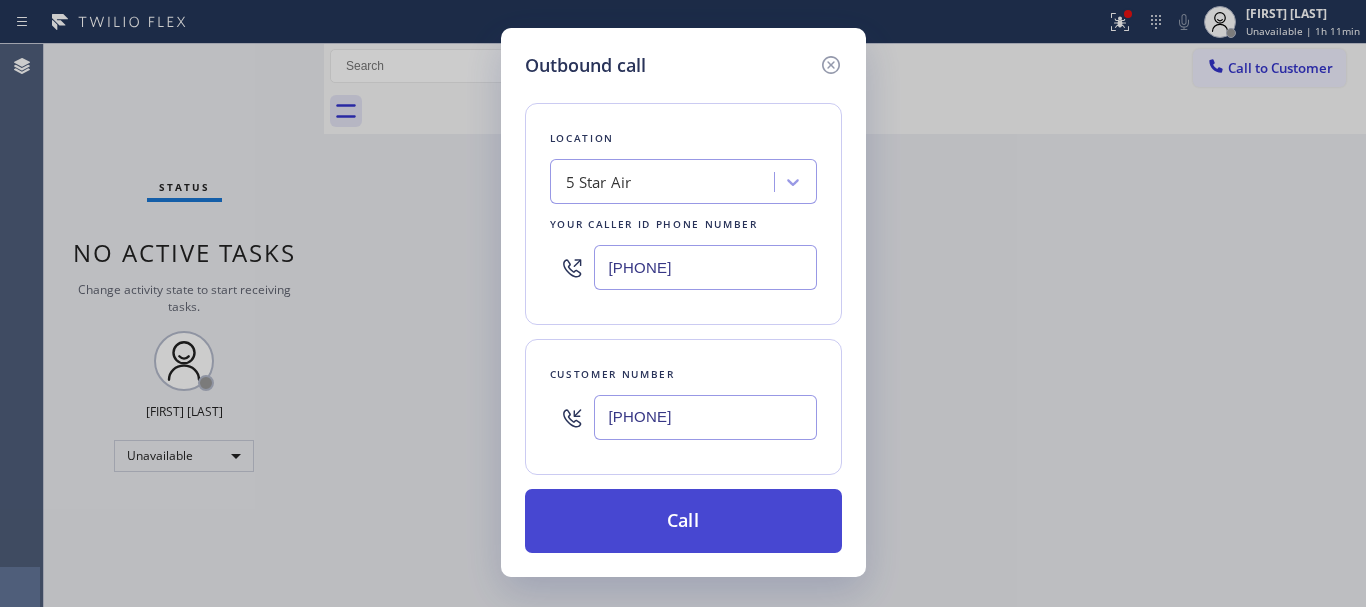 click on "Call" at bounding box center [683, 521] 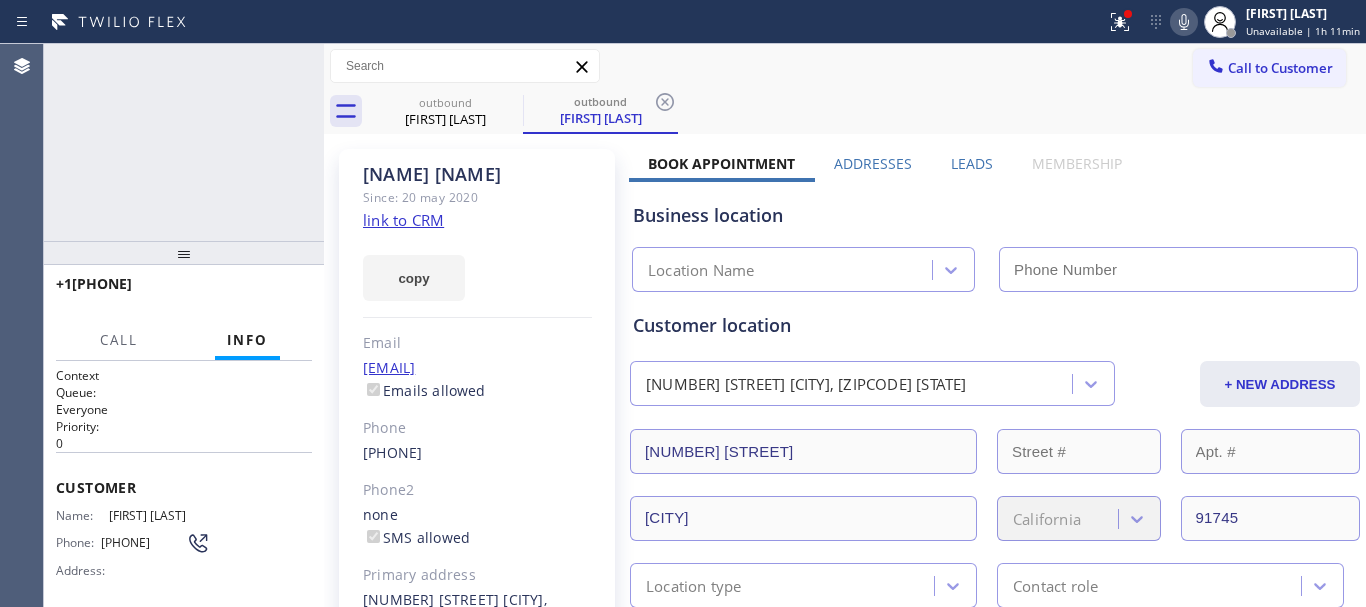 type on "[PHONE]" 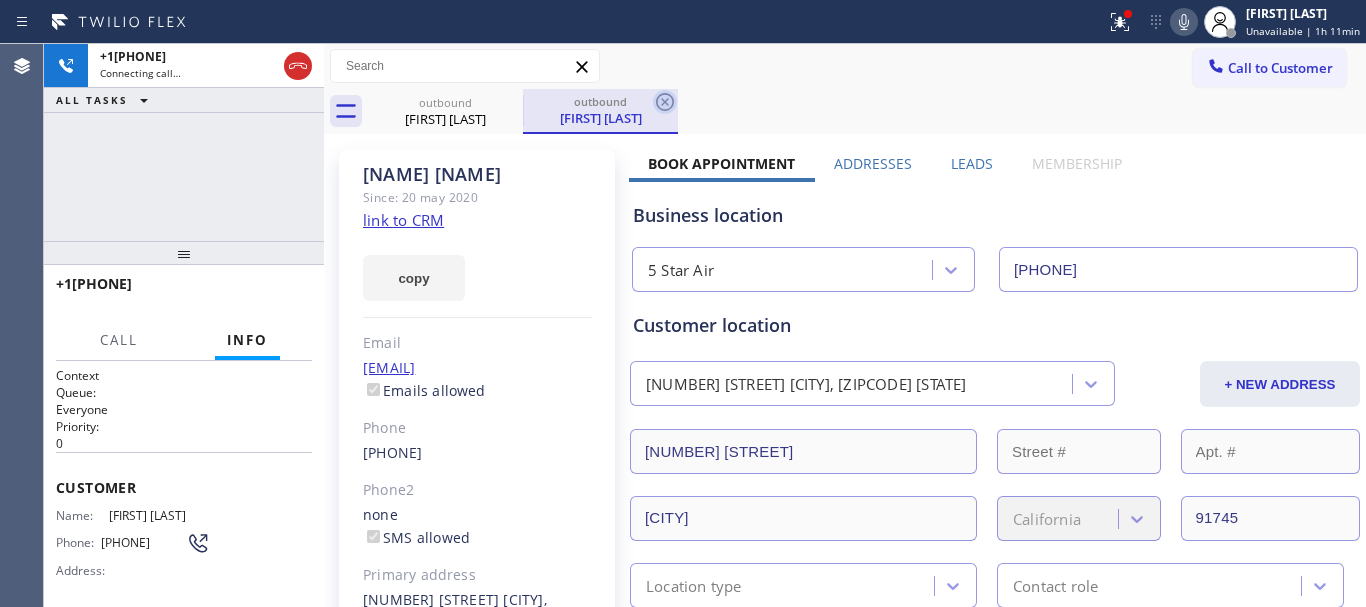 click 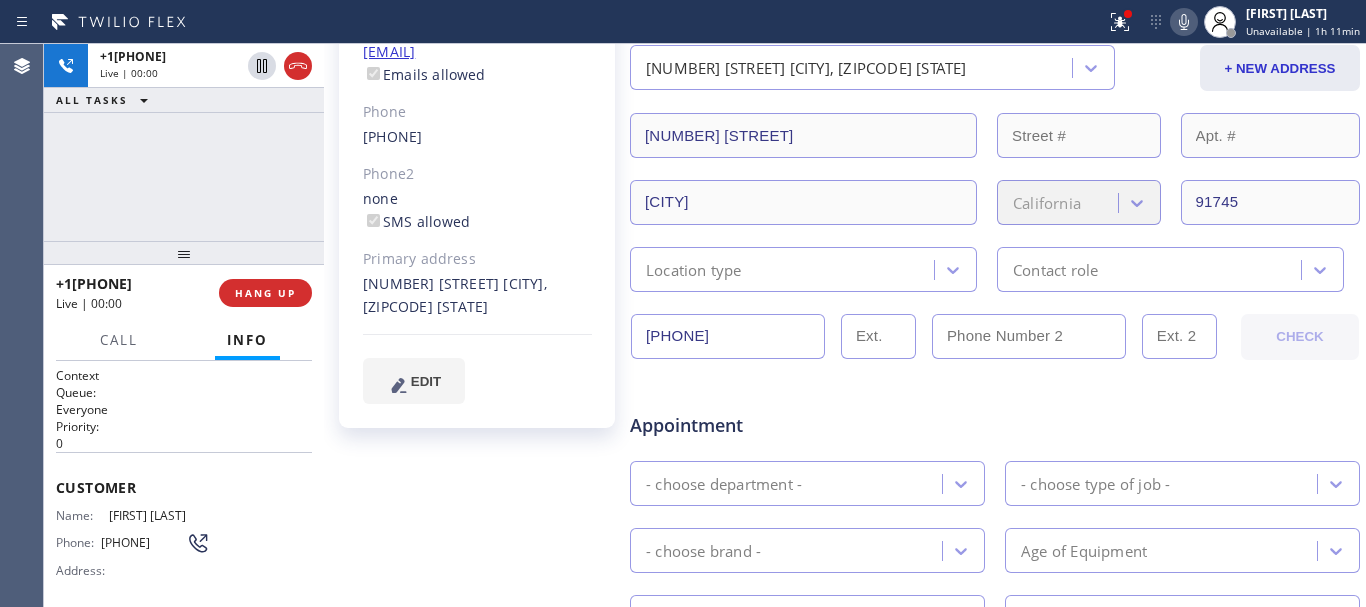 scroll, scrollTop: 318, scrollLeft: 0, axis: vertical 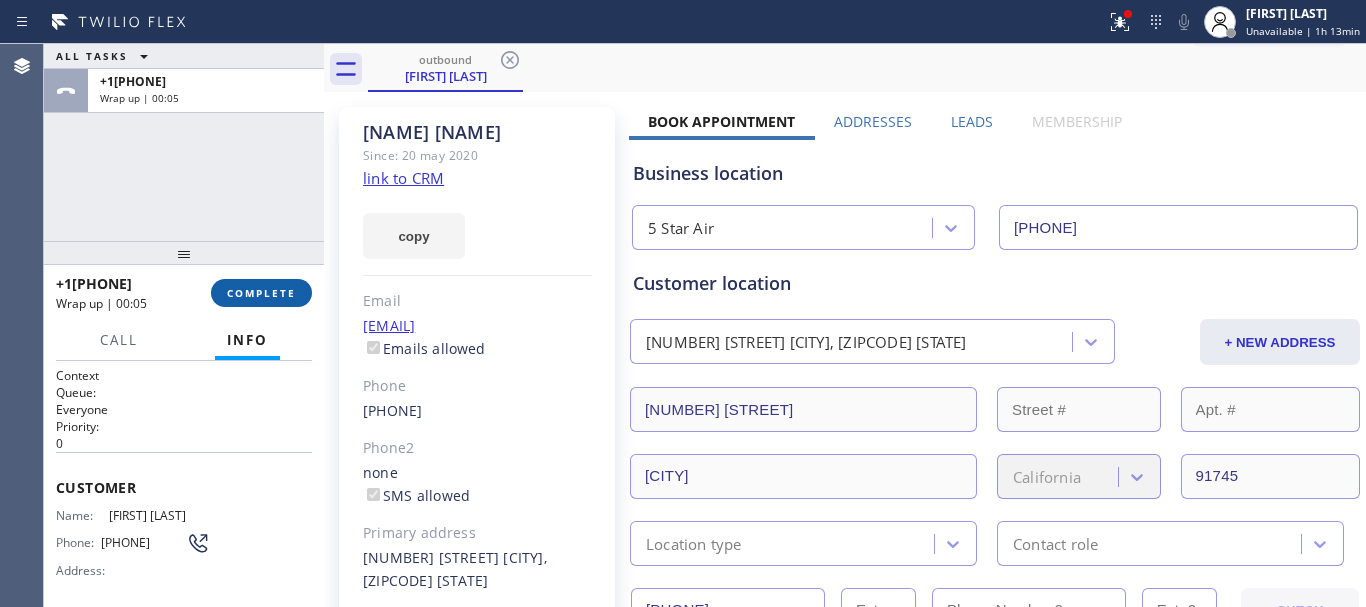 click on "COMPLETE" at bounding box center [261, 293] 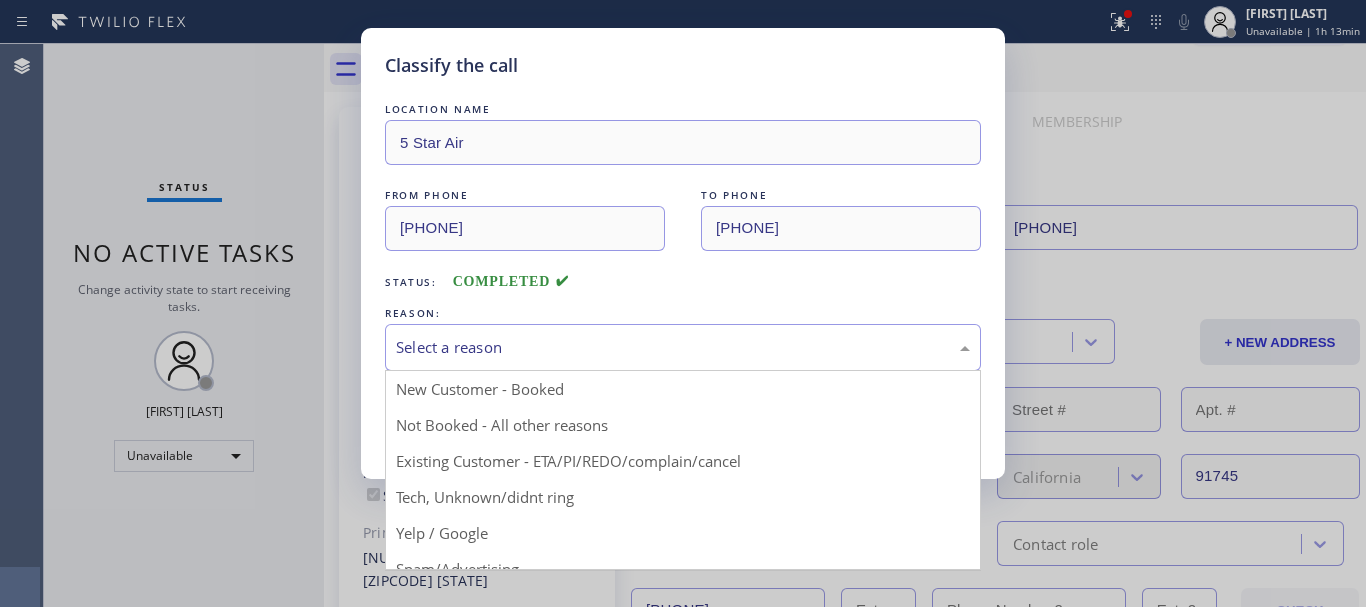 click at bounding box center [965, 348] 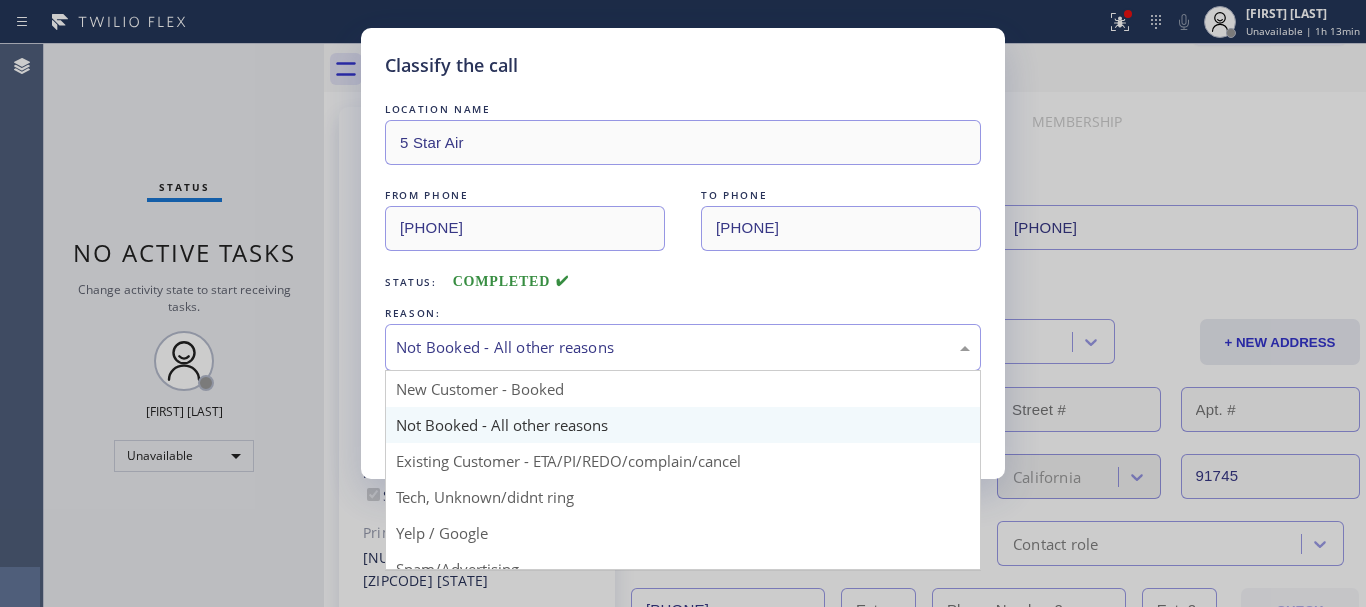 click on "Not Booked - All other reasons" at bounding box center [683, 347] 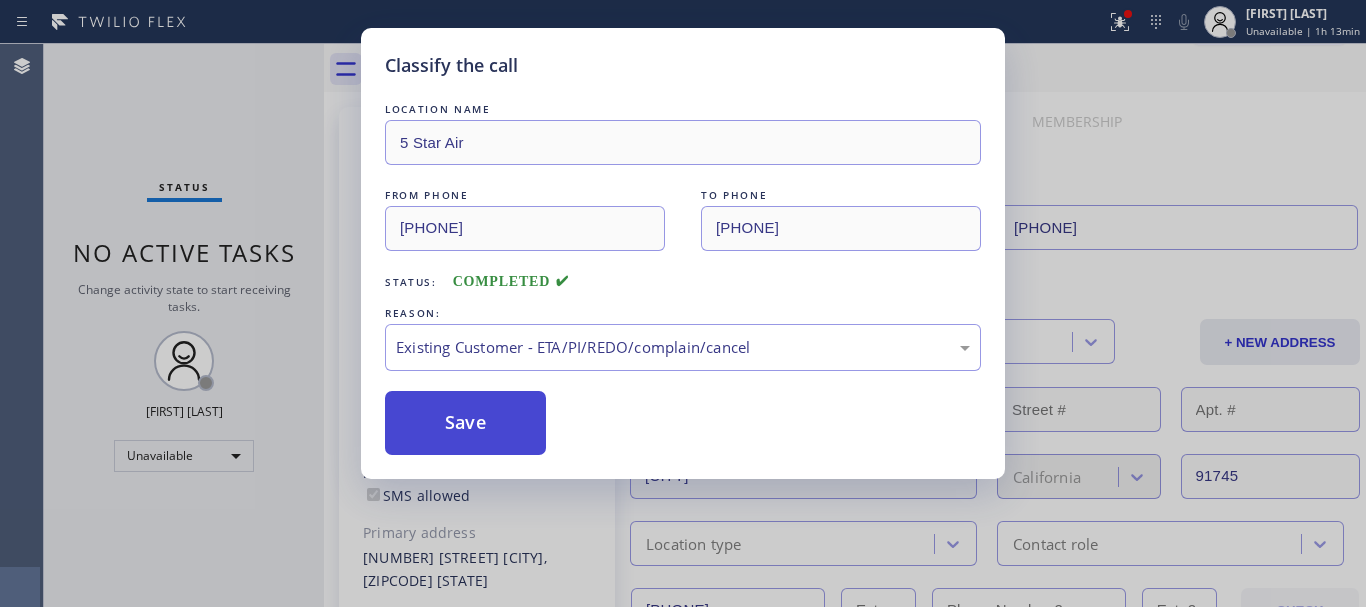 click on "Save" at bounding box center (465, 423) 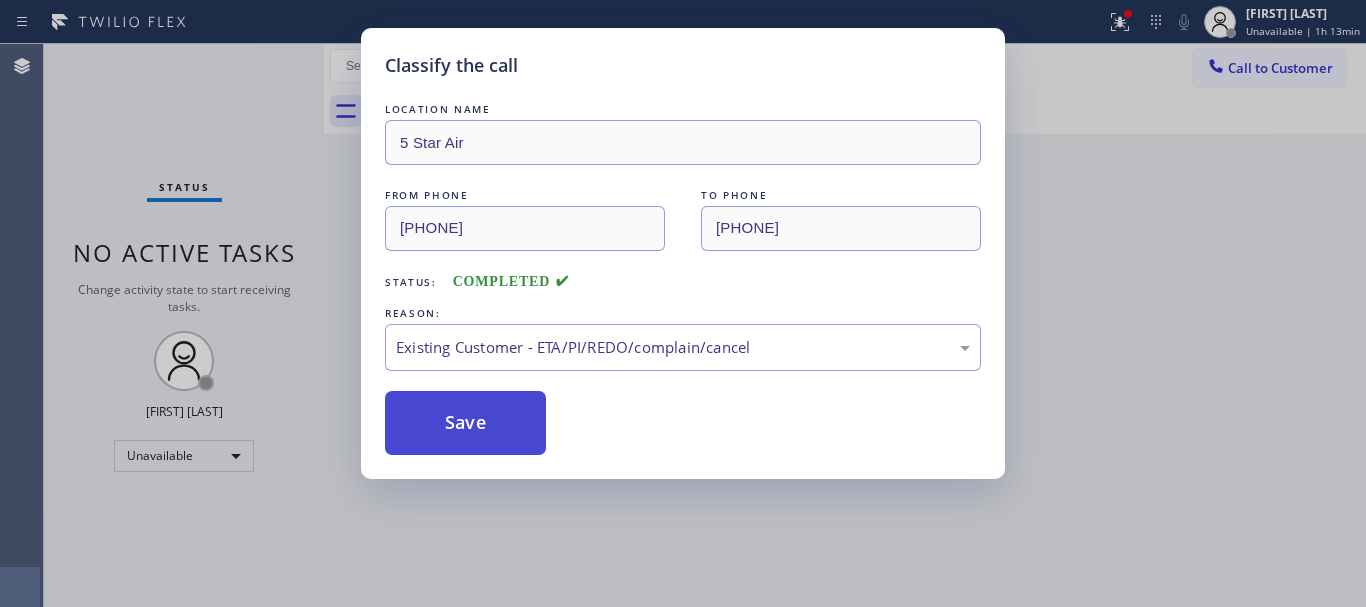 scroll, scrollTop: 0, scrollLeft: 0, axis: both 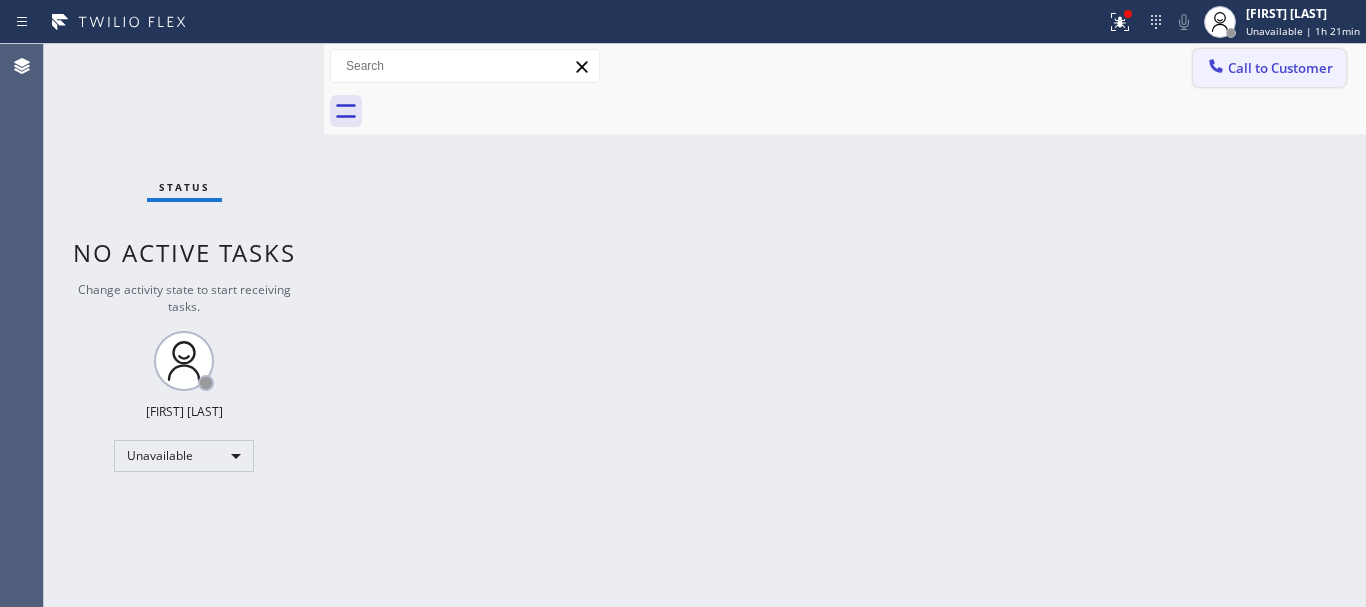 click on "Call to Customer" at bounding box center (1269, 68) 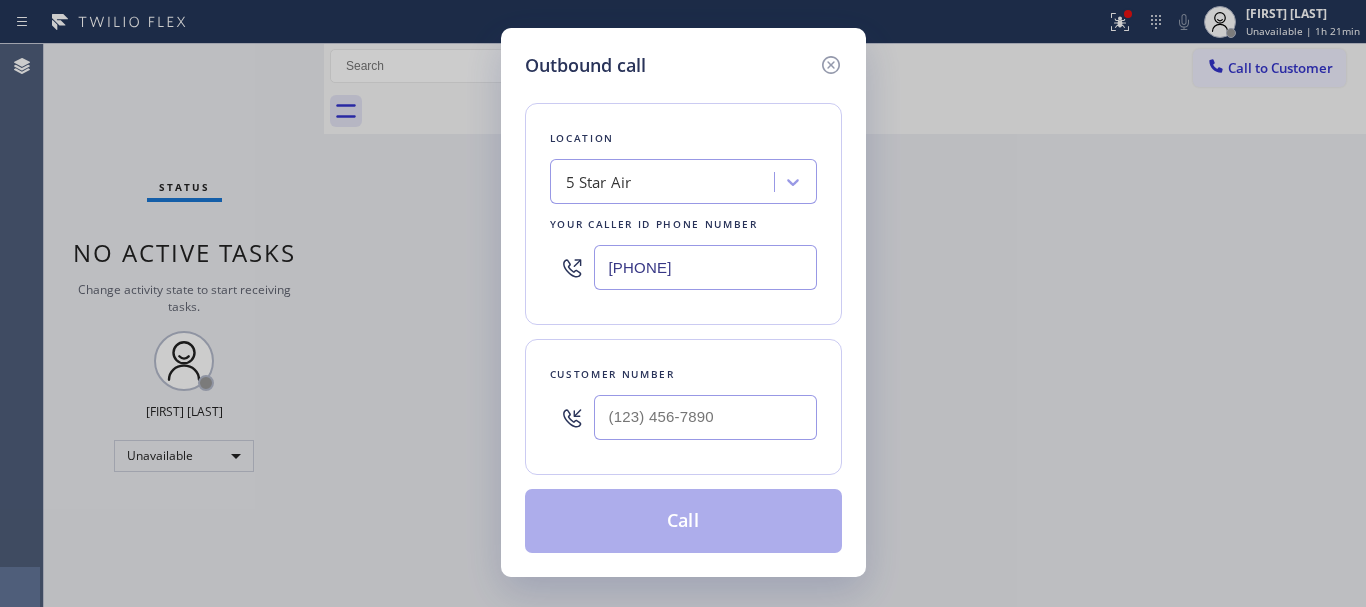 click on "[PHONE]" at bounding box center [705, 267] 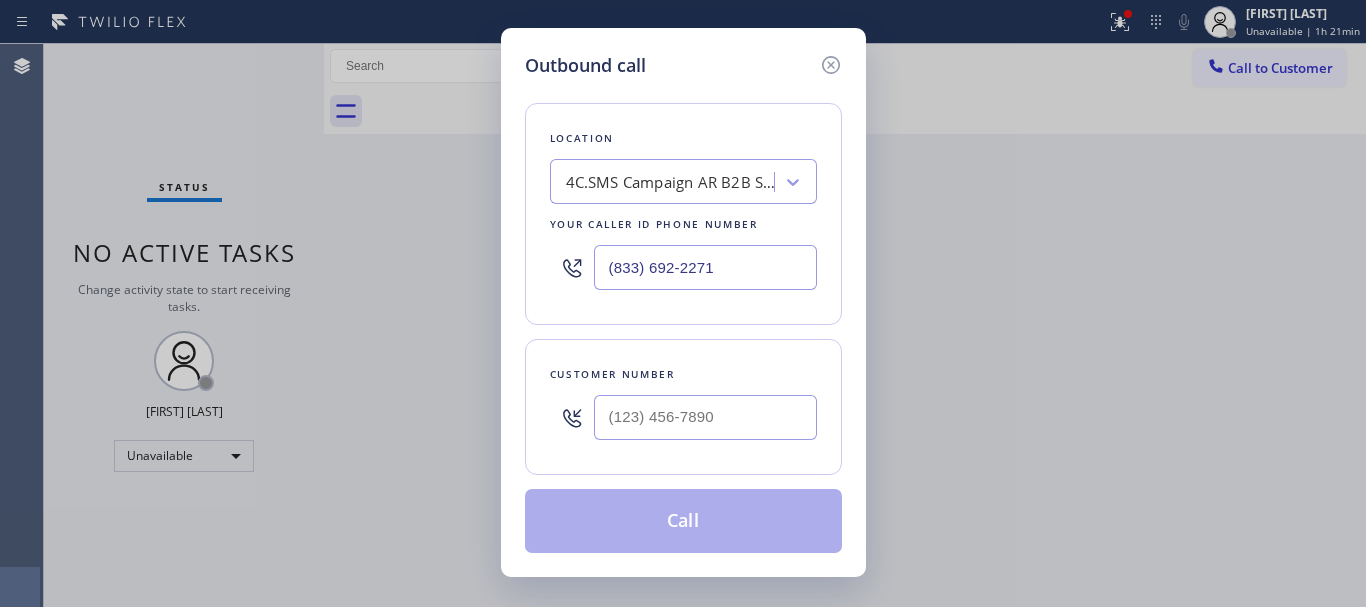 type on "(833) 692-2271" 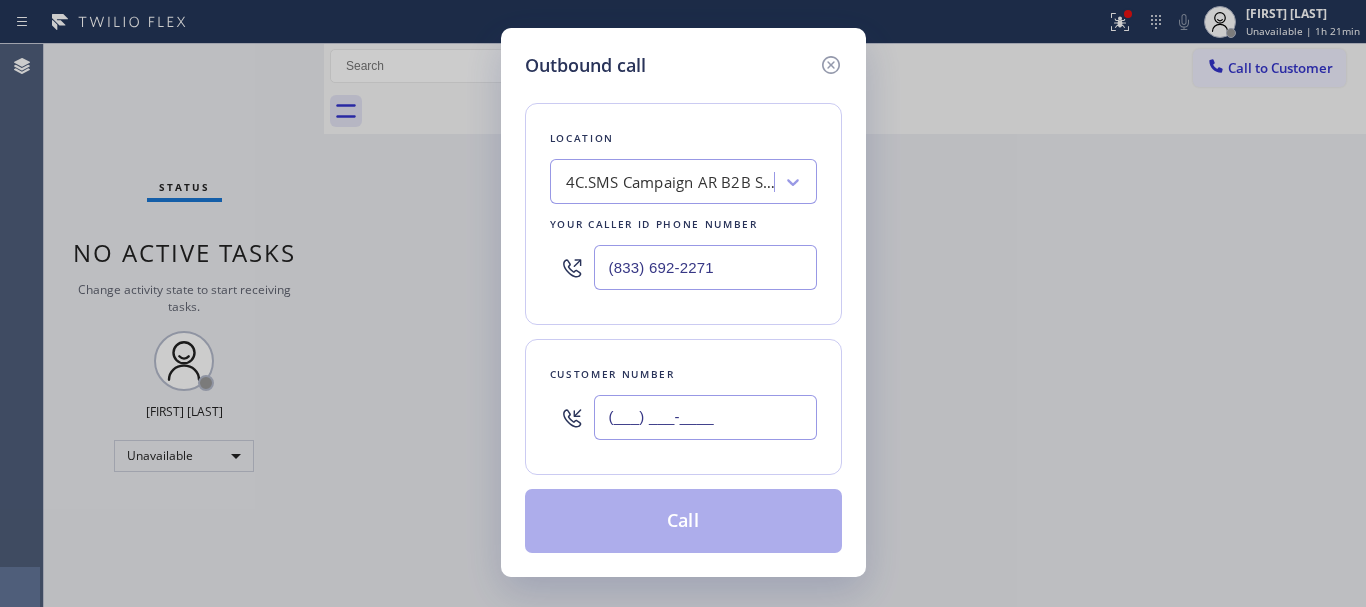 click on "(___) ___-____" at bounding box center [705, 417] 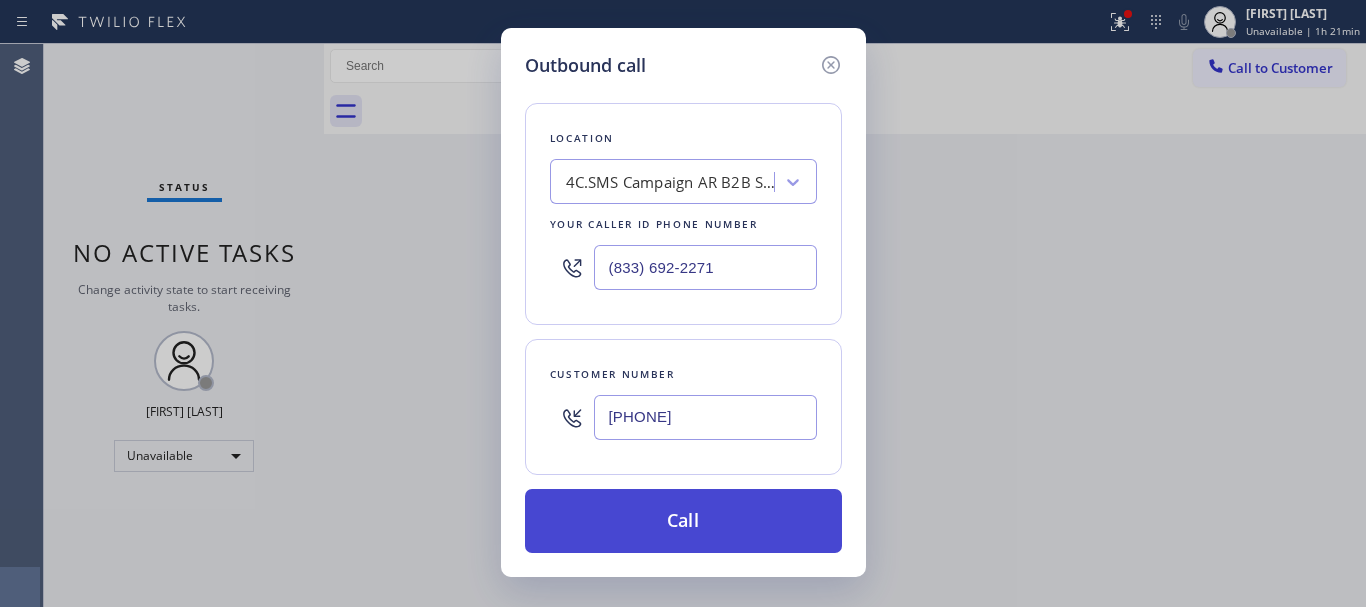 type on "[PHONE]" 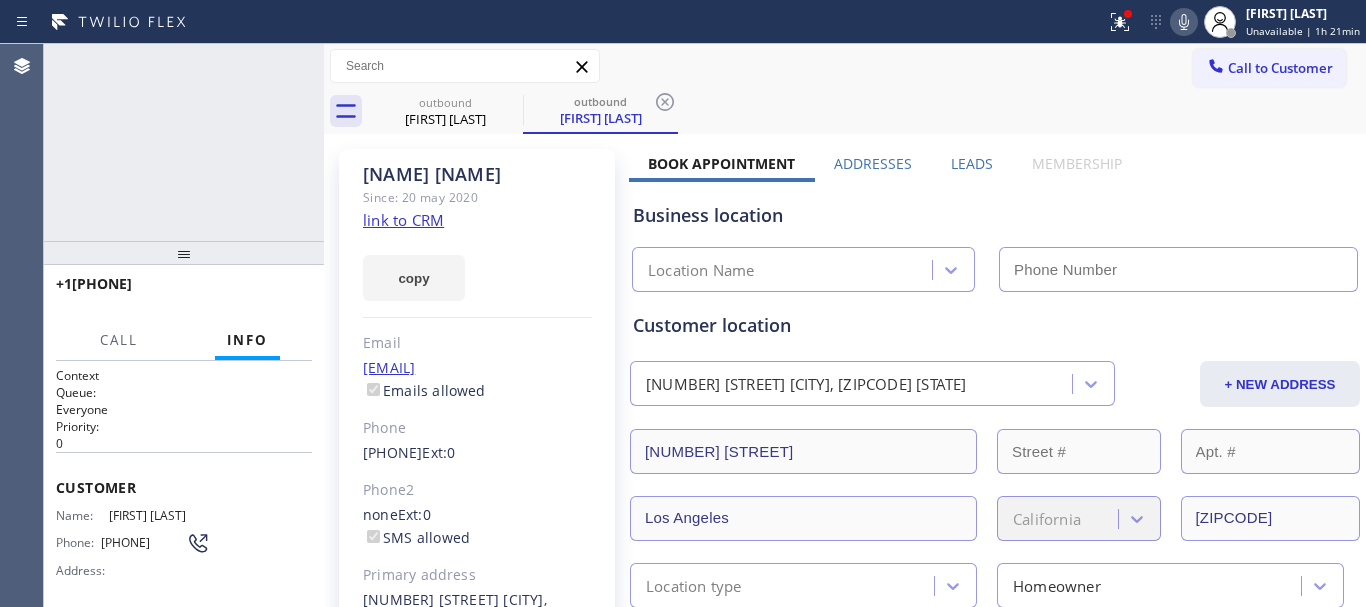 type on "(833) 692-2271" 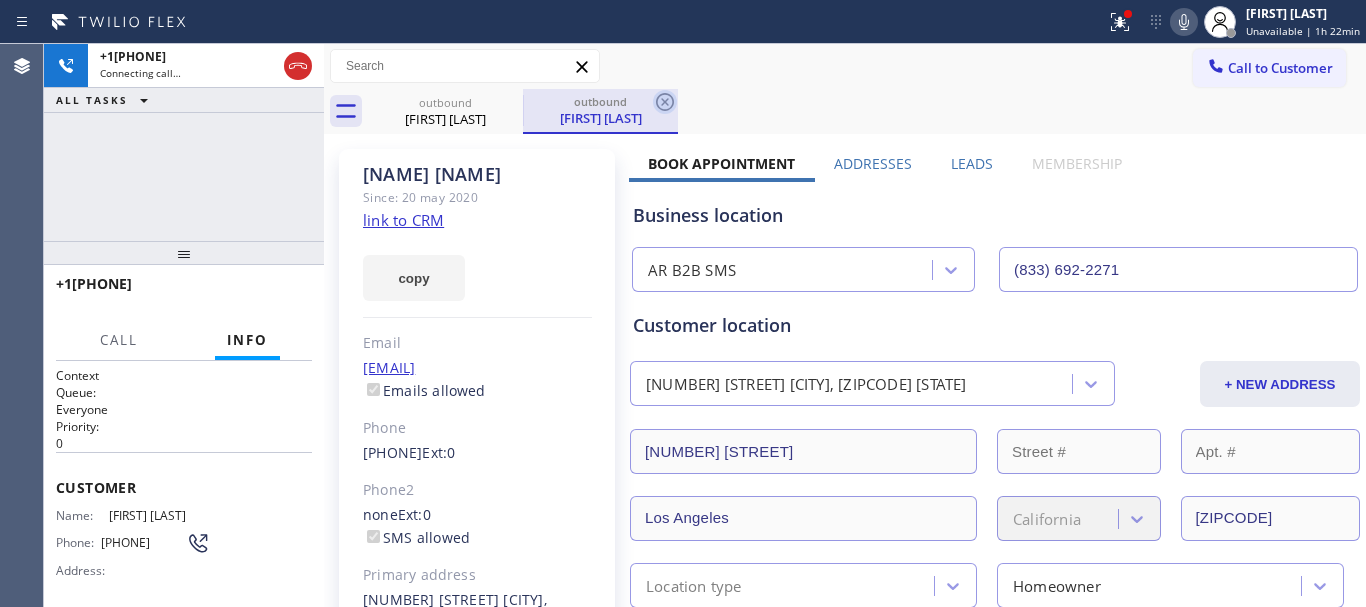 click 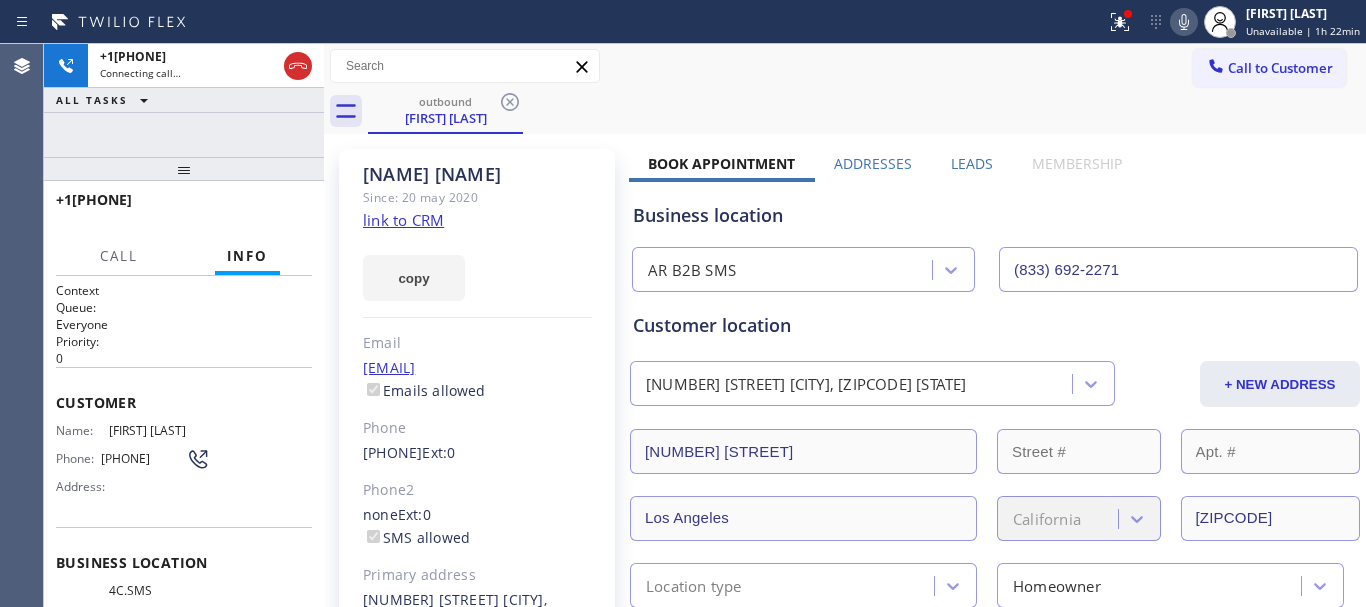 drag, startPoint x: 186, startPoint y: 262, endPoint x: 225, endPoint y: 129, distance: 138.60014 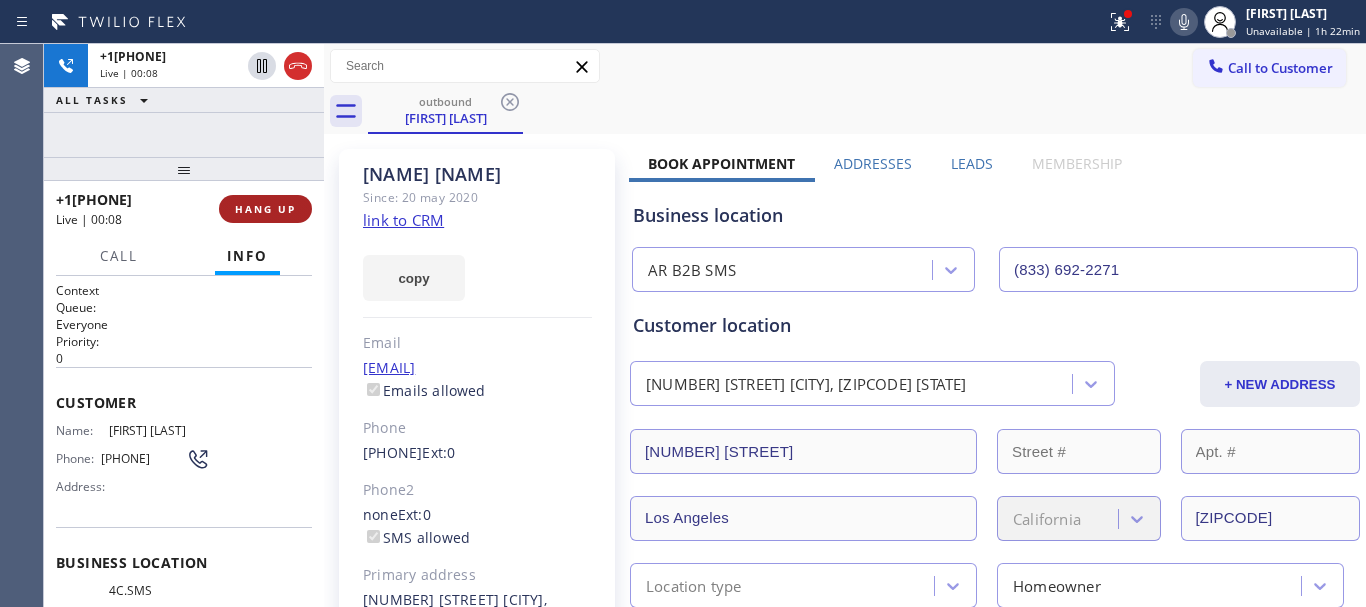 click on "HANG UP" at bounding box center (265, 209) 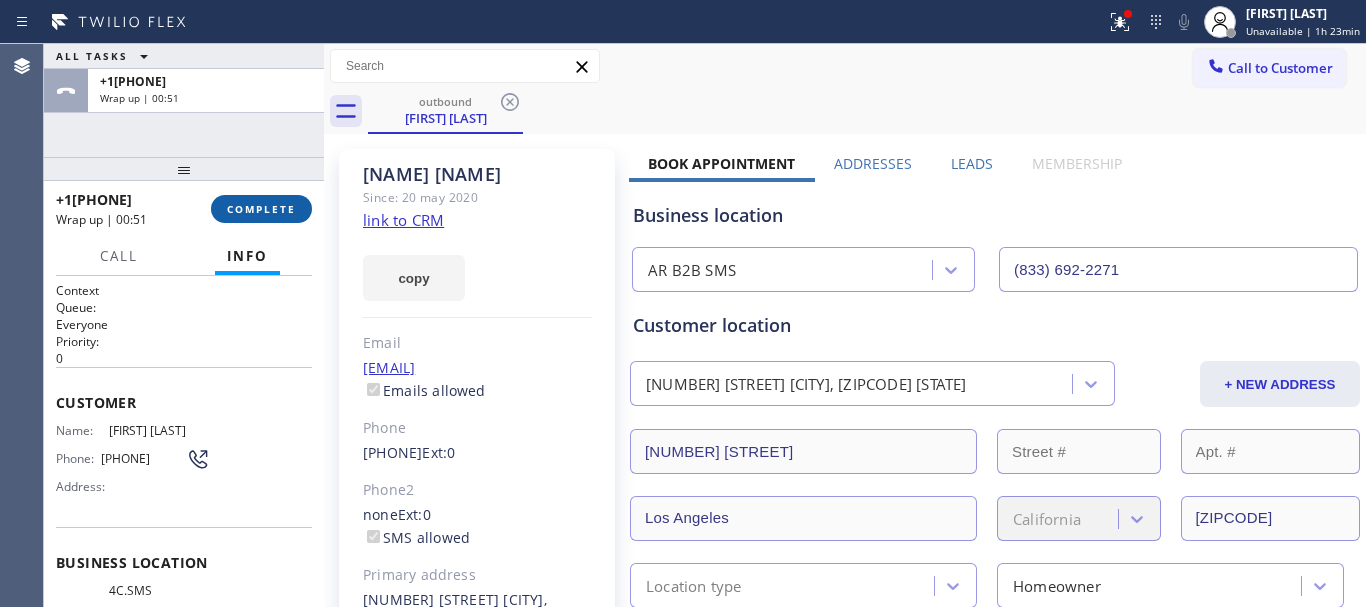 click on "COMPLETE" at bounding box center [261, 209] 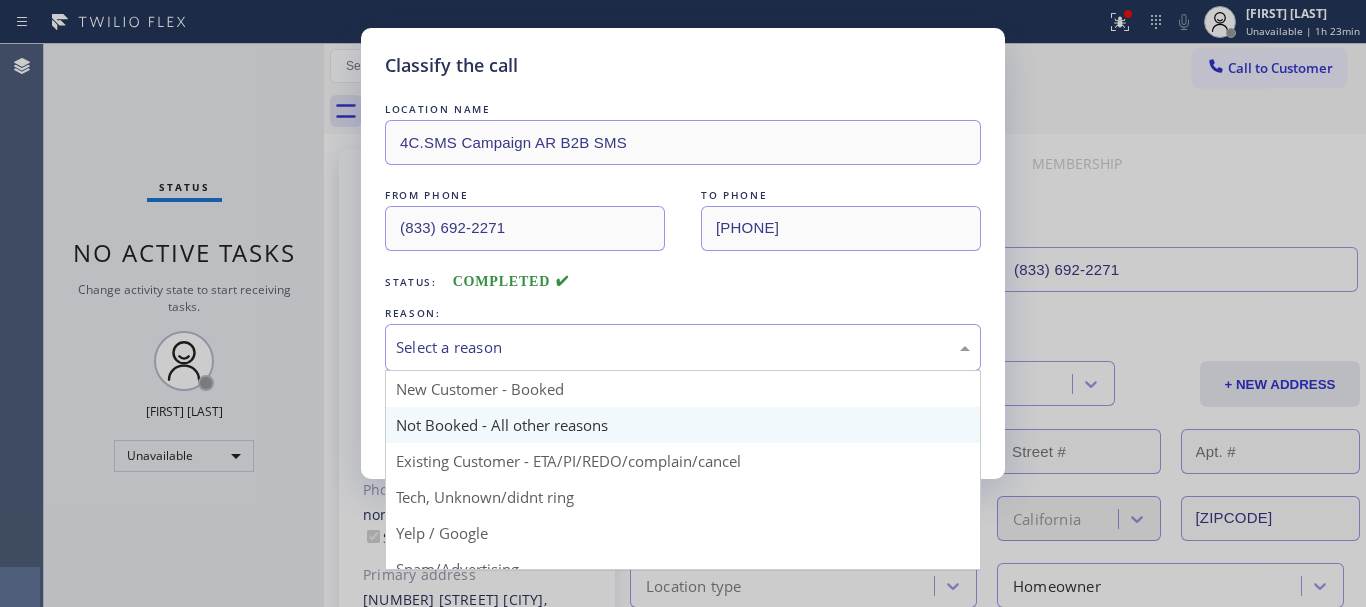 drag, startPoint x: 681, startPoint y: 353, endPoint x: 545, endPoint y: 415, distance: 149.46571 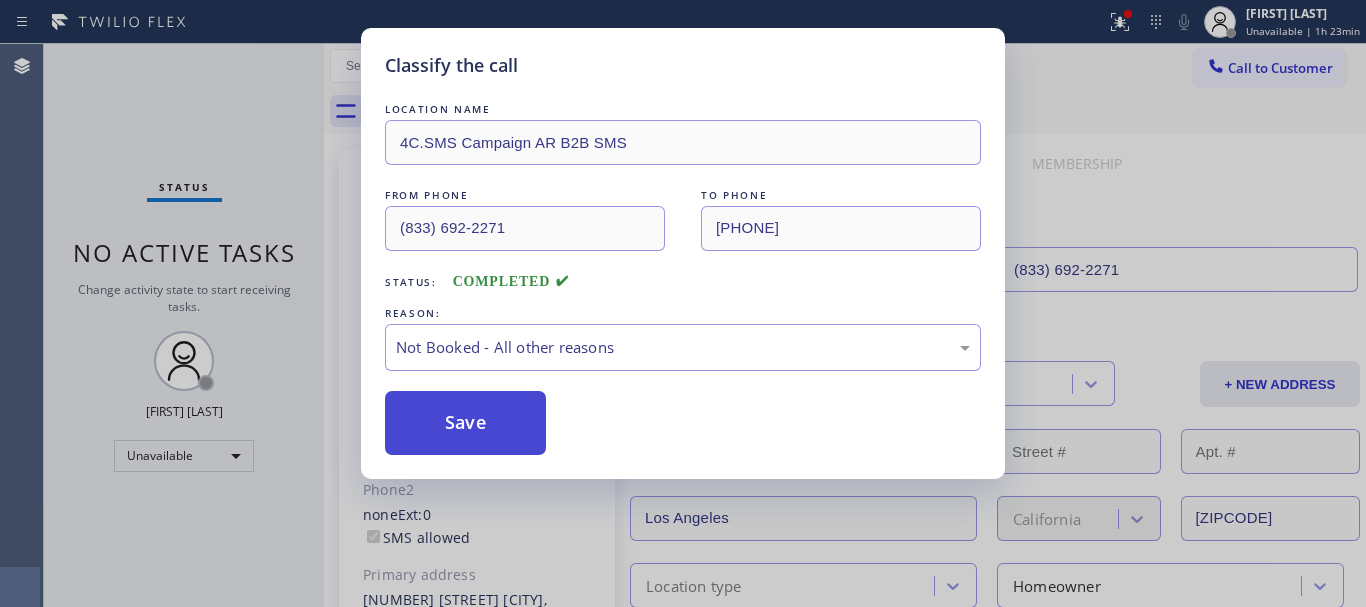 click on "Save" at bounding box center [465, 423] 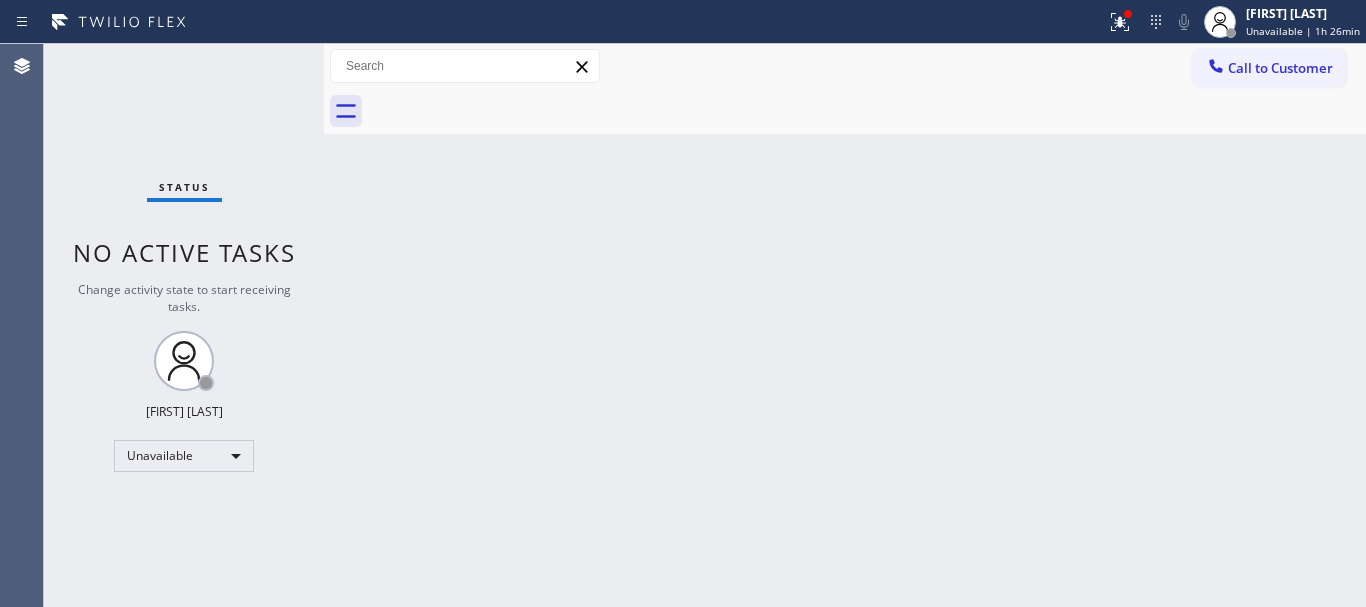 drag, startPoint x: 1226, startPoint y: 65, endPoint x: 729, endPoint y: 207, distance: 516.8878 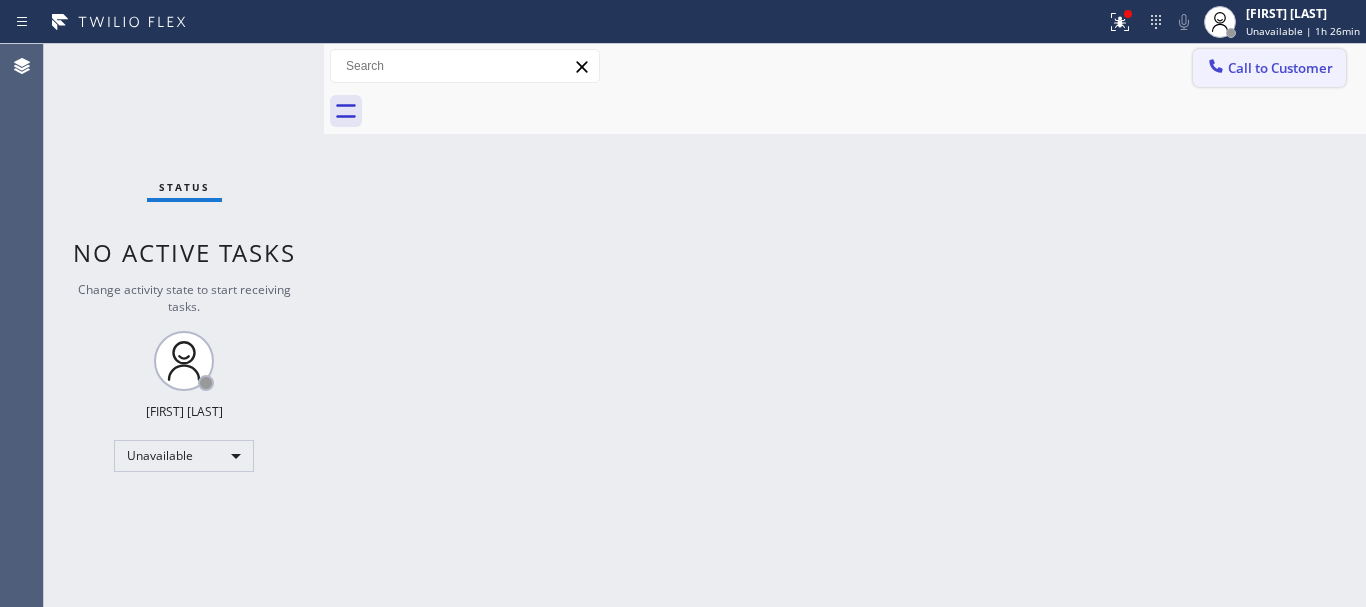 click on "Call to Customer" at bounding box center [1280, 68] 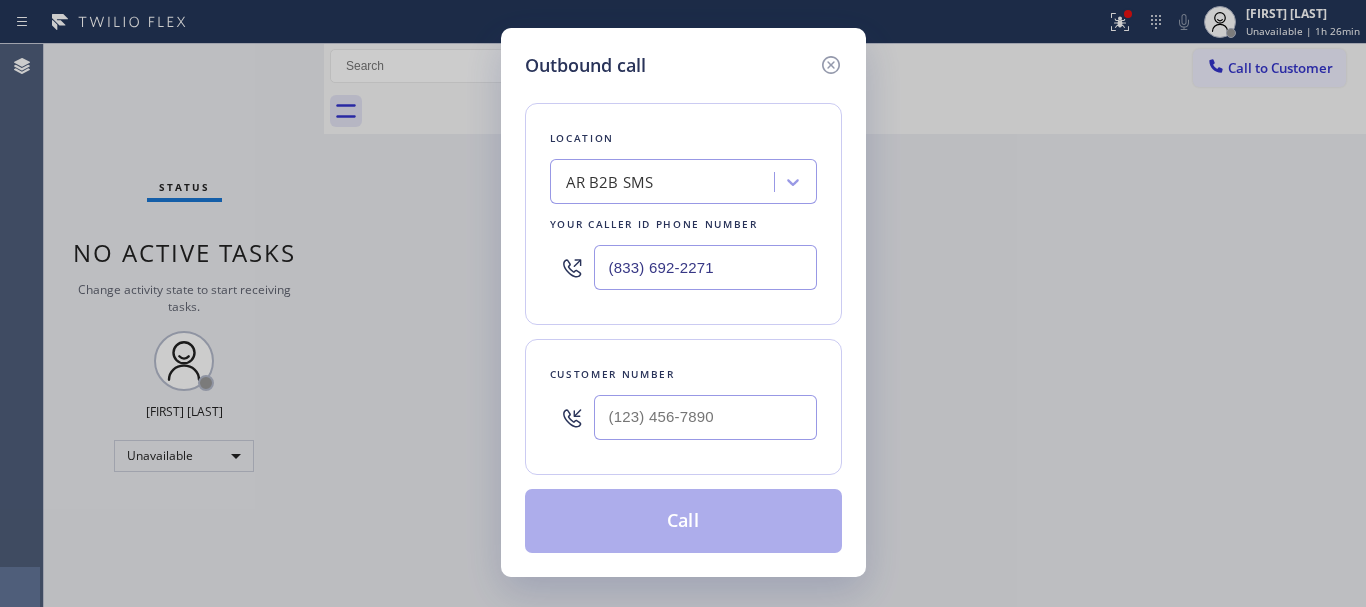 type 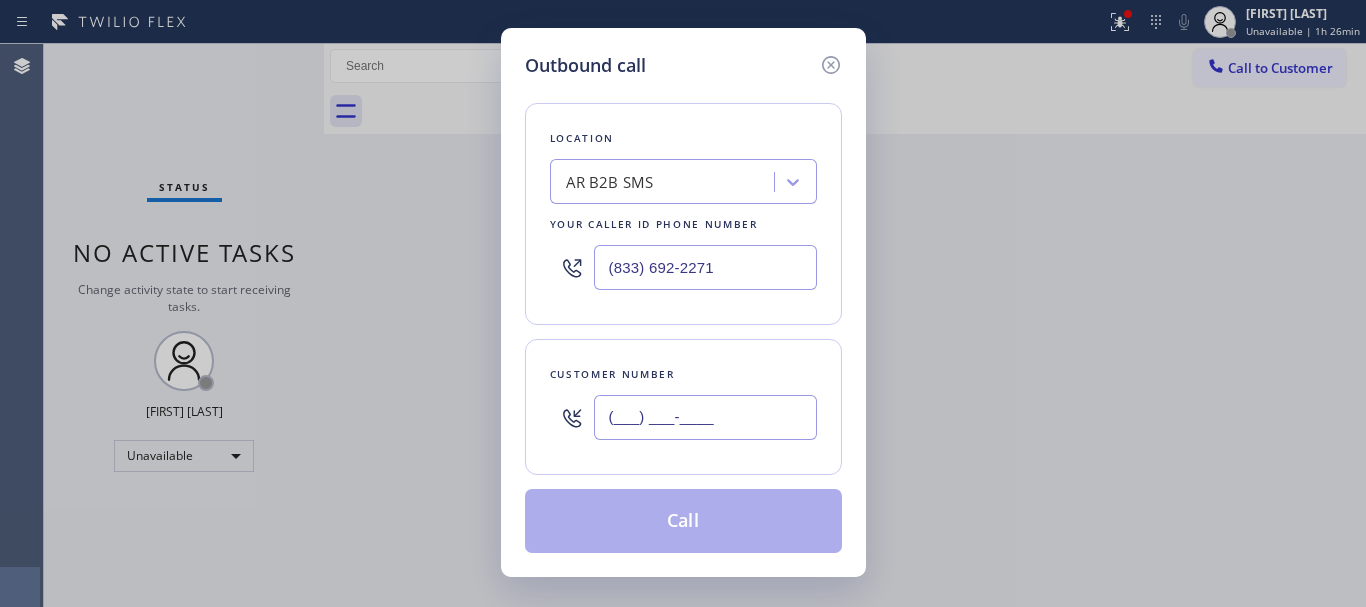 paste on "[PHONE]" 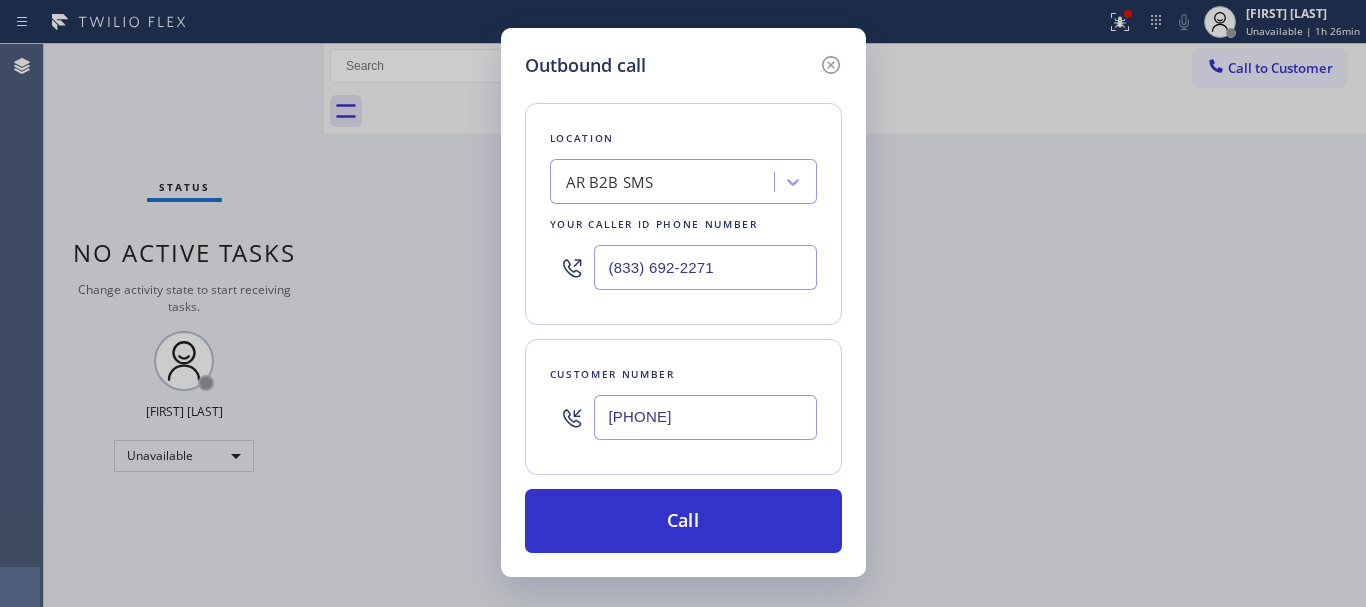 type on "[PHONE]" 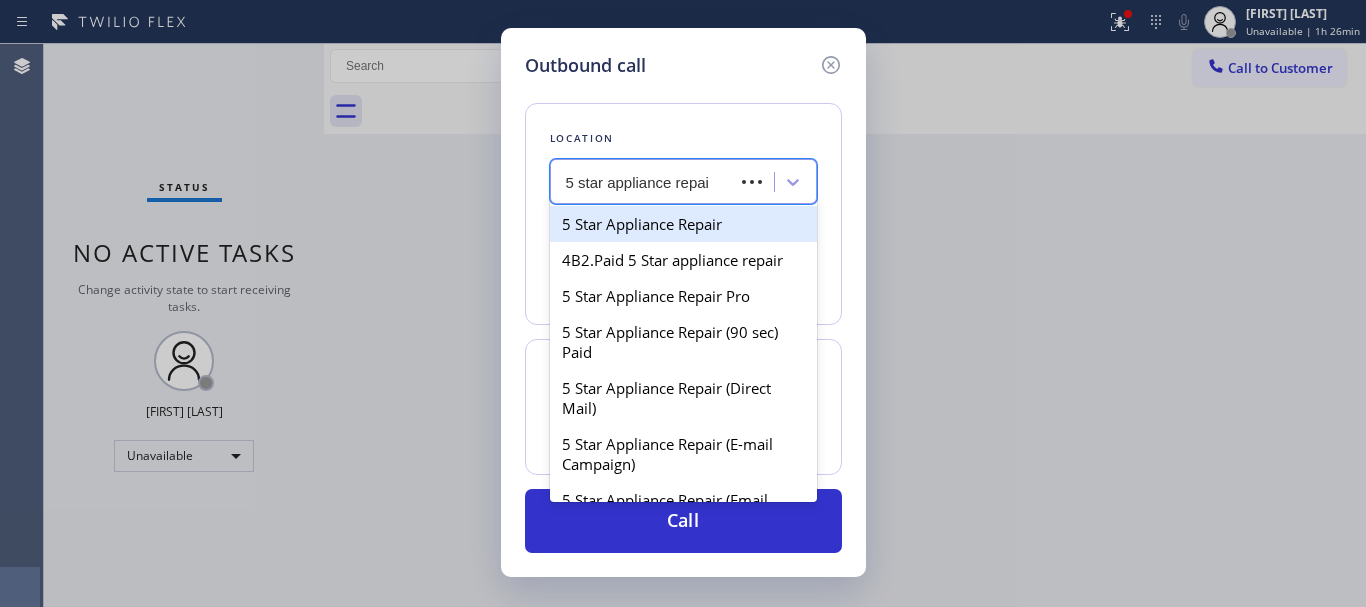 type on "5 star appliance repair" 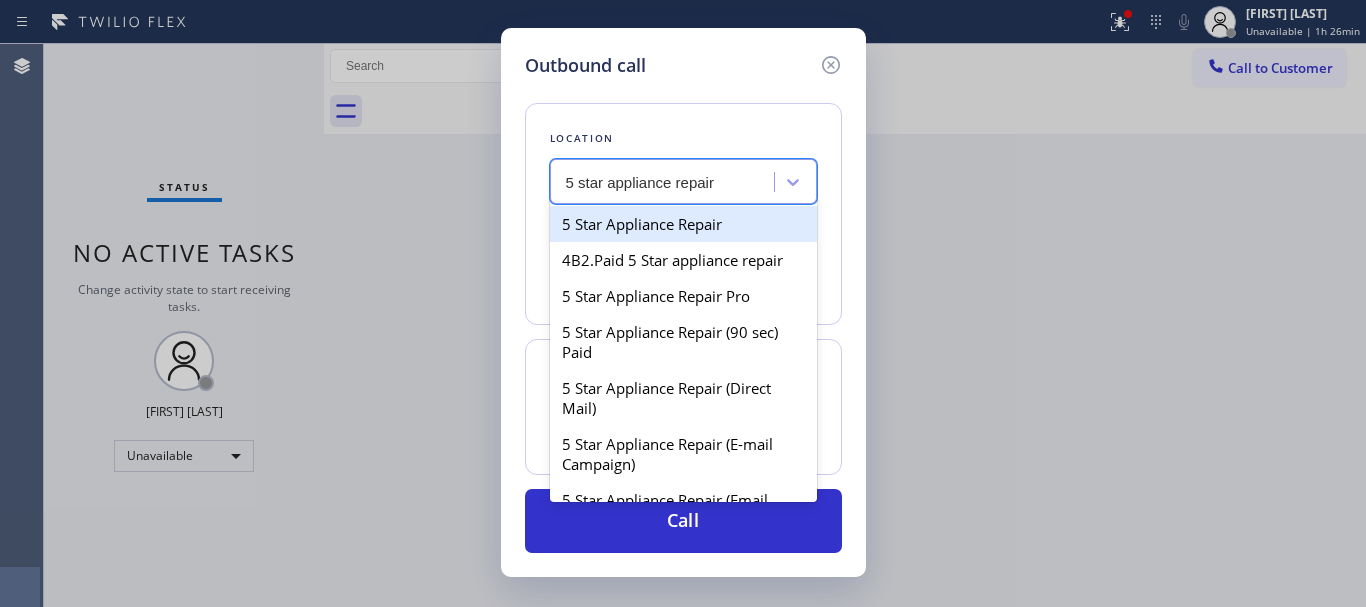 click on "5 Star Appliance Repair" at bounding box center [683, 224] 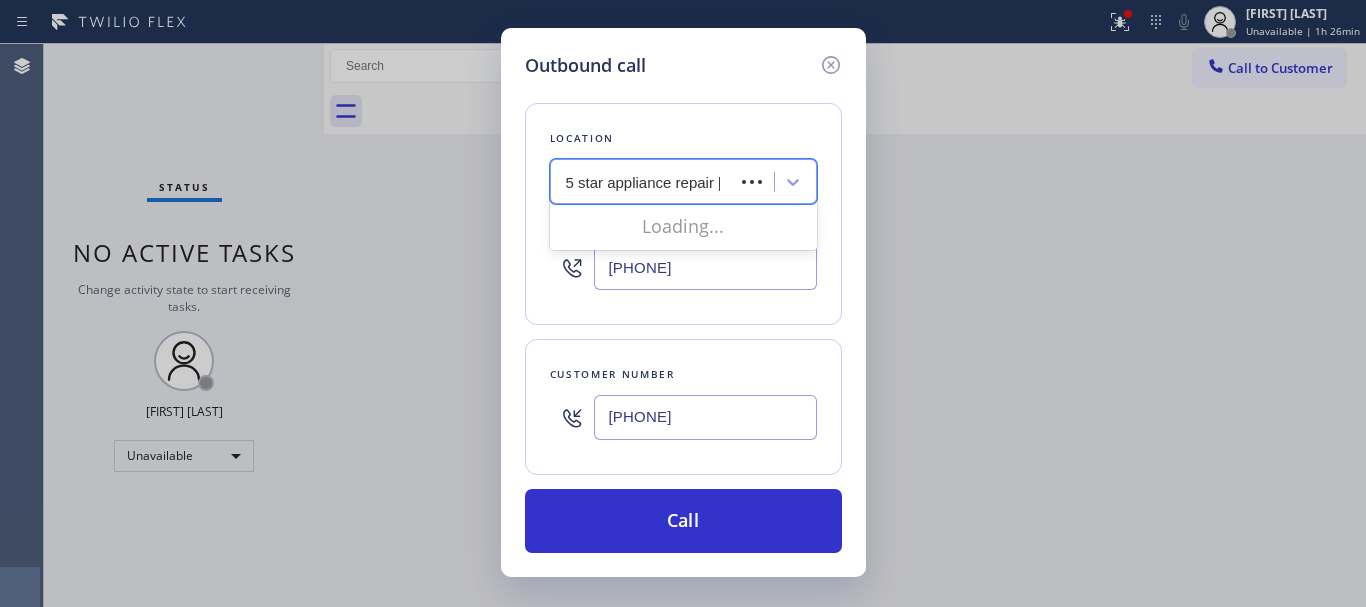 scroll, scrollTop: 0, scrollLeft: 0, axis: both 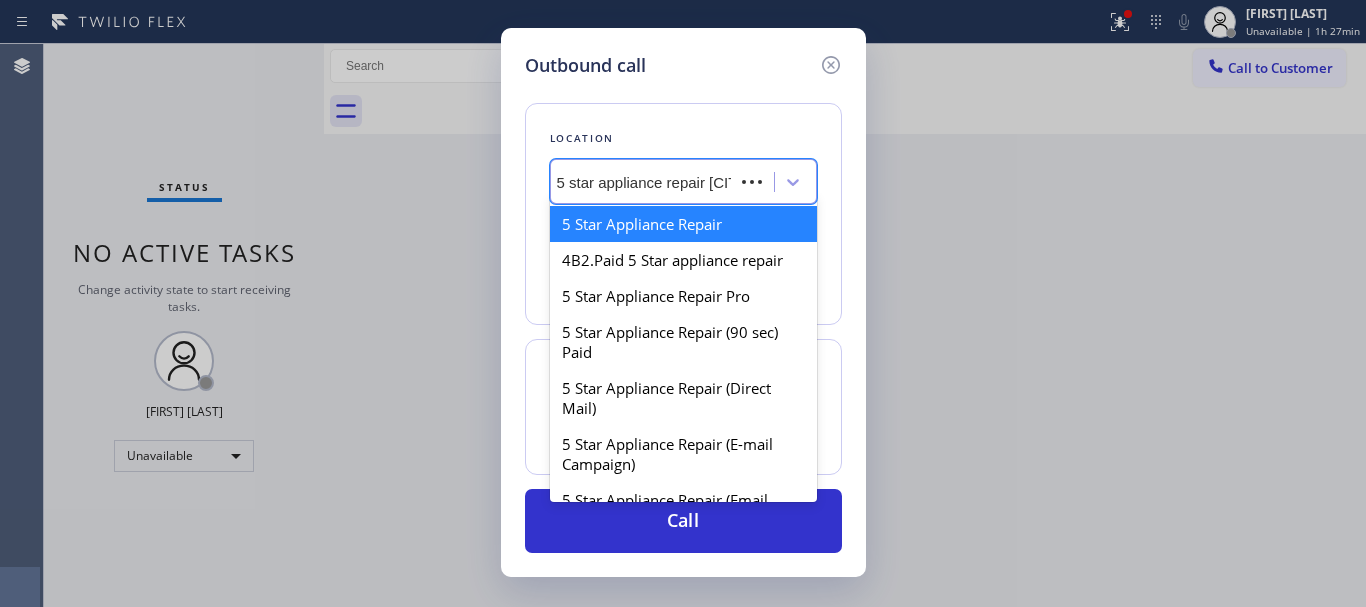 type on "5 star appliance repair [CITY]" 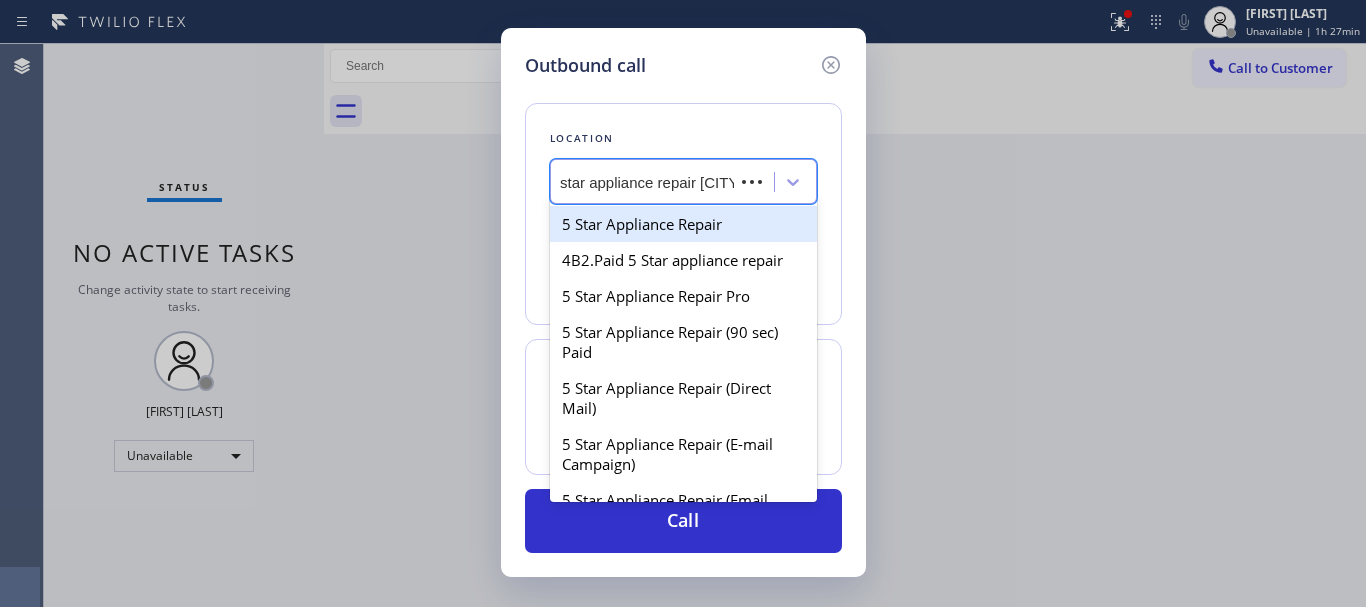 scroll, scrollTop: 0, scrollLeft: 0, axis: both 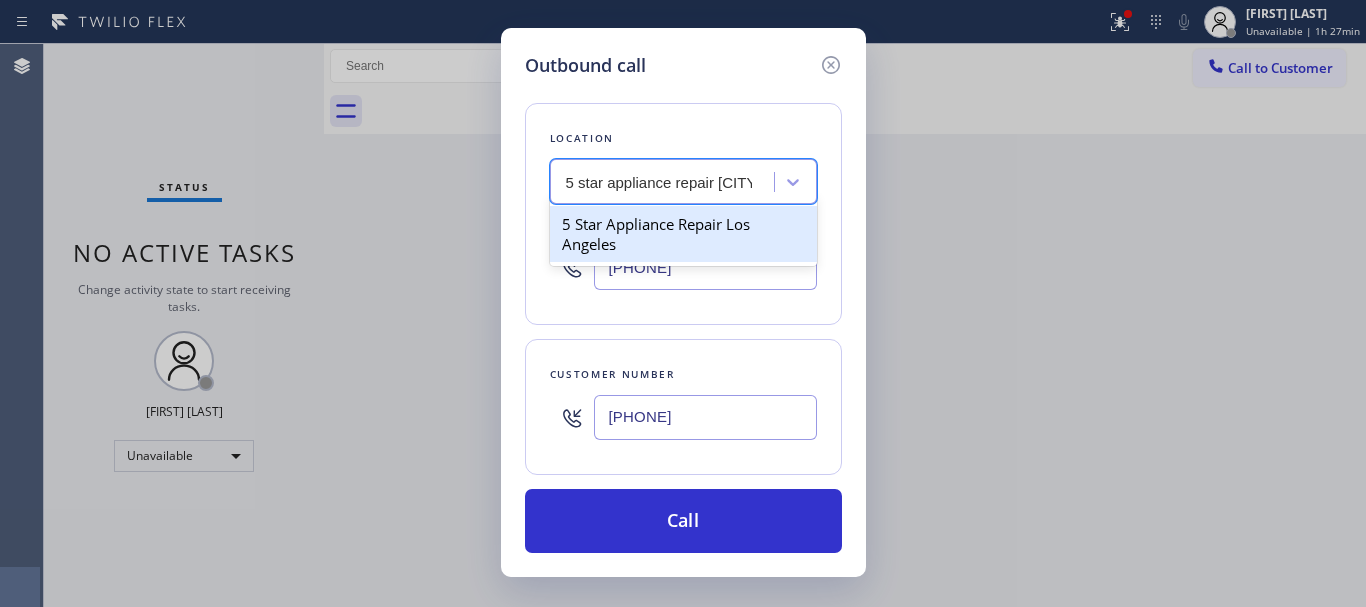 click on "5 Star Appliance Repair Los Angeles" at bounding box center (683, 234) 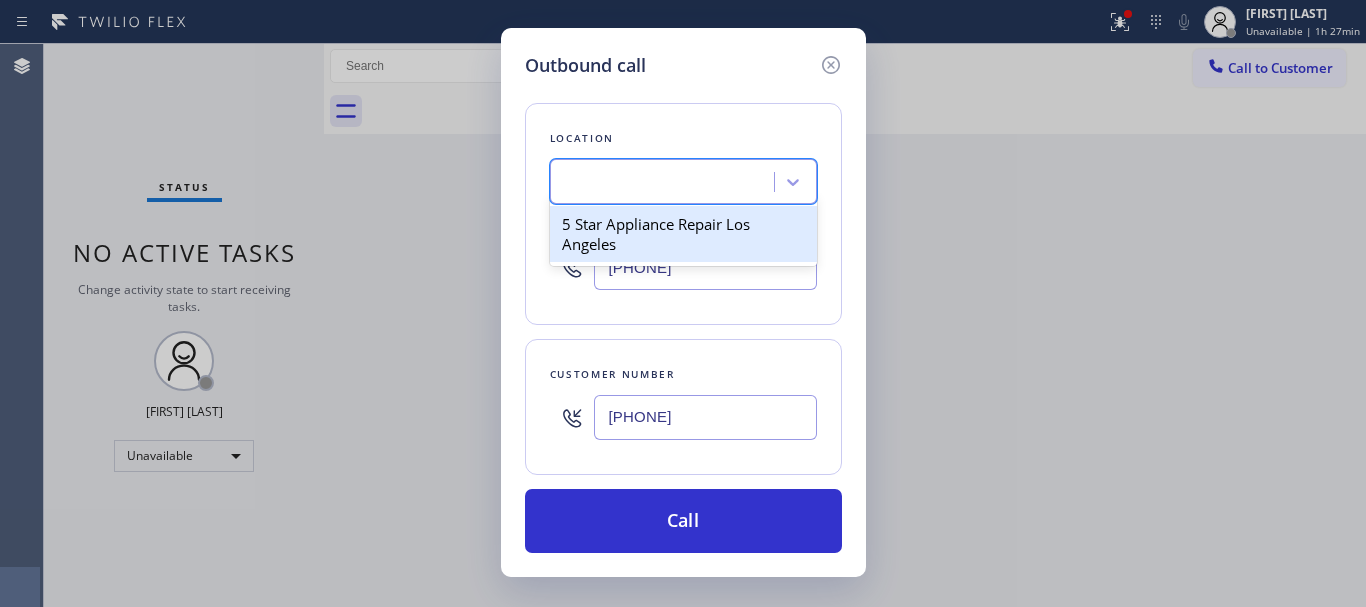 type on "[PHONE]" 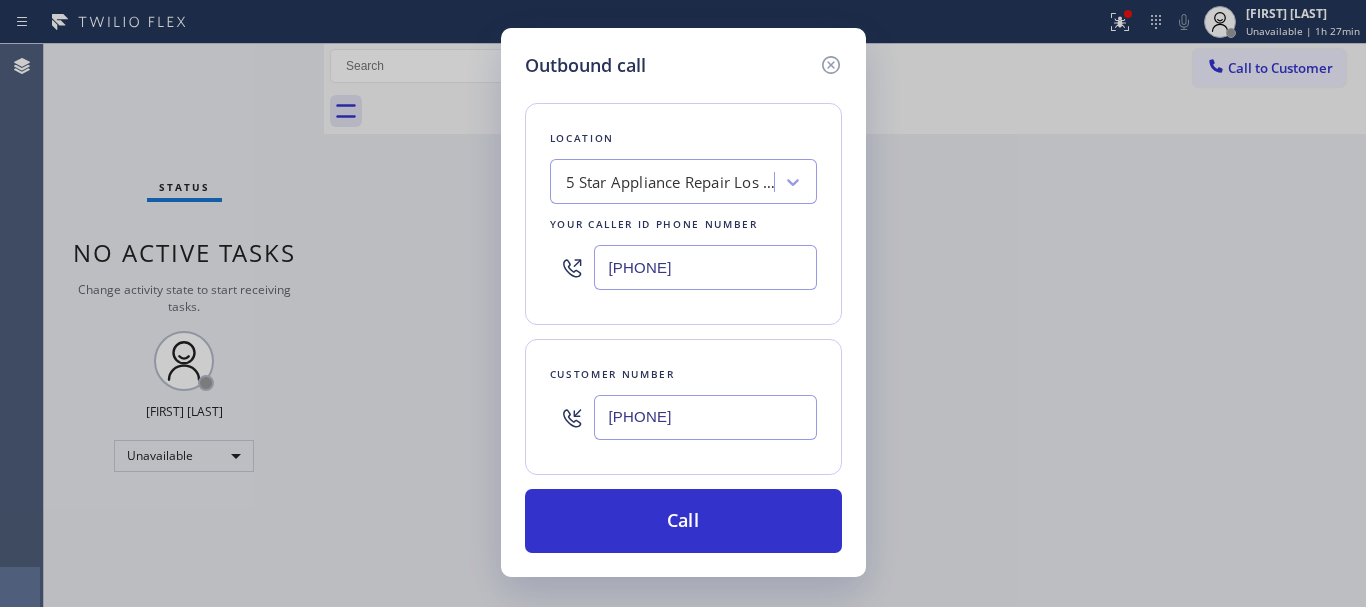 click on "Outbound call Location 5 Star Appliance Repair [CITY] Your caller id phone number [PHONE] Customer number [PHONE] Call" at bounding box center (683, 302) 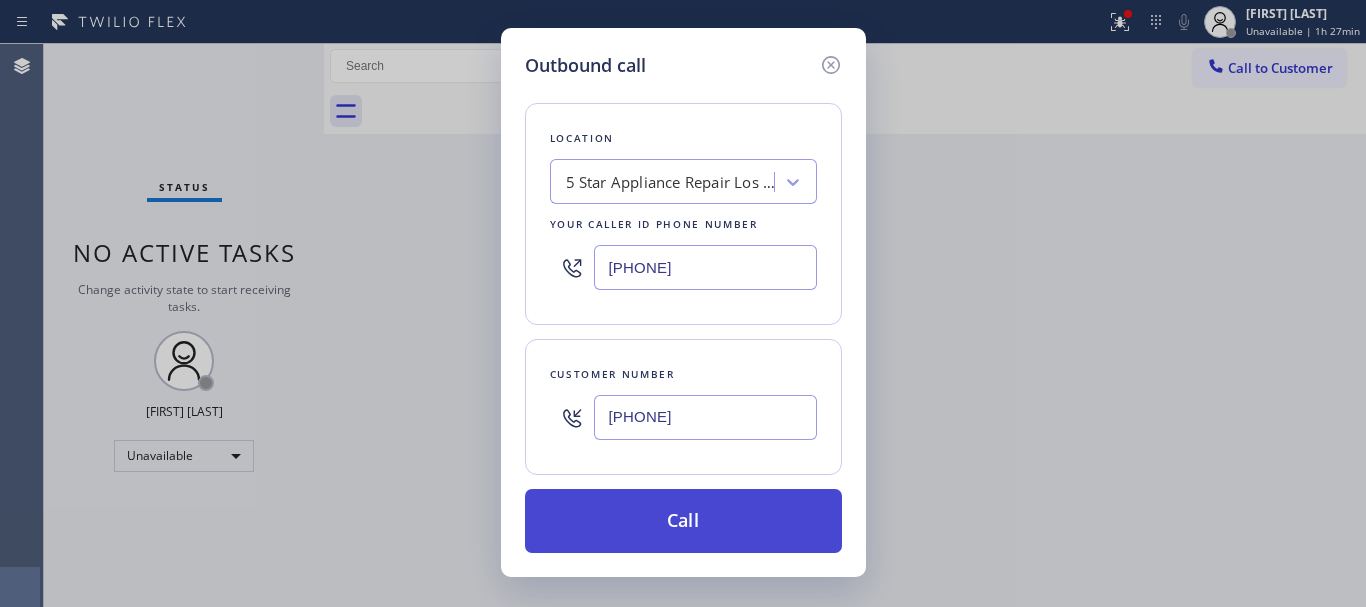 click on "Call" at bounding box center [683, 521] 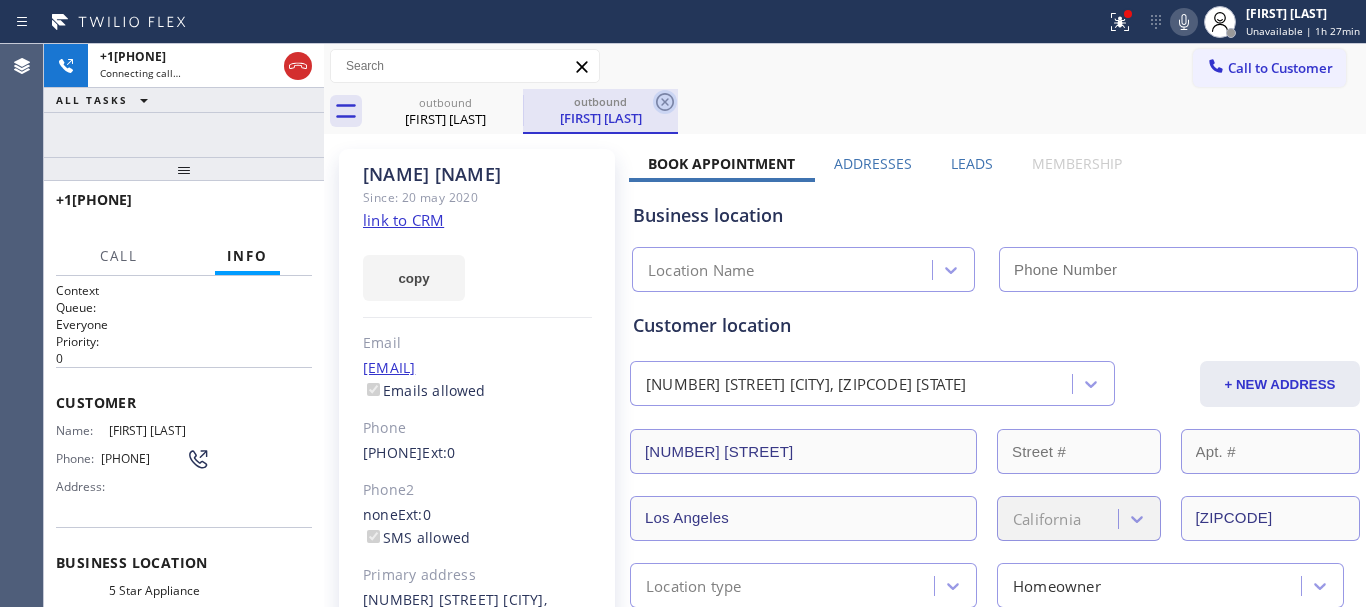 click 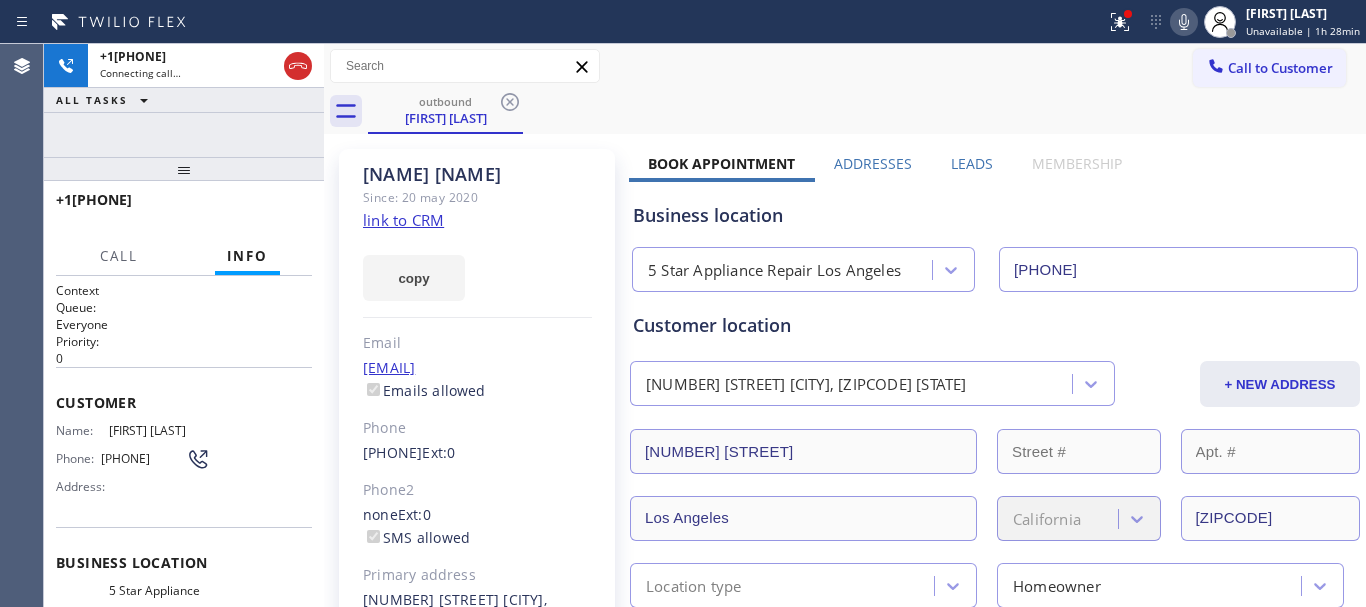 drag, startPoint x: 253, startPoint y: 177, endPoint x: 265, endPoint y: 137, distance: 41.761227 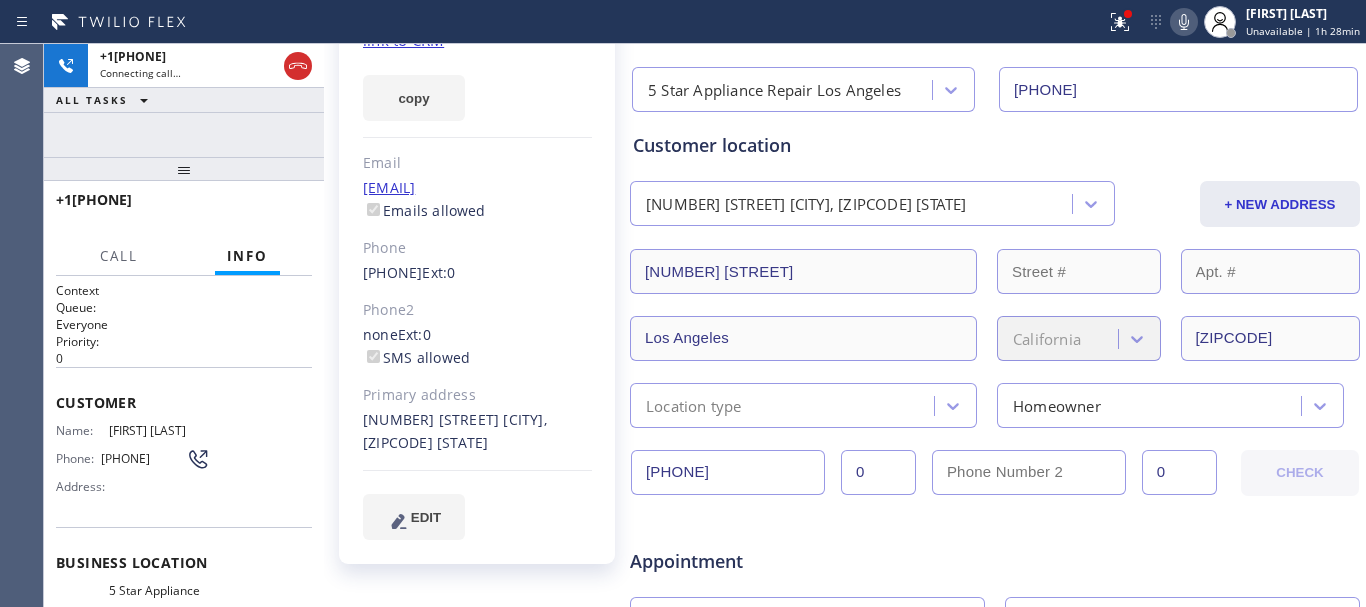 scroll, scrollTop: 0, scrollLeft: 0, axis: both 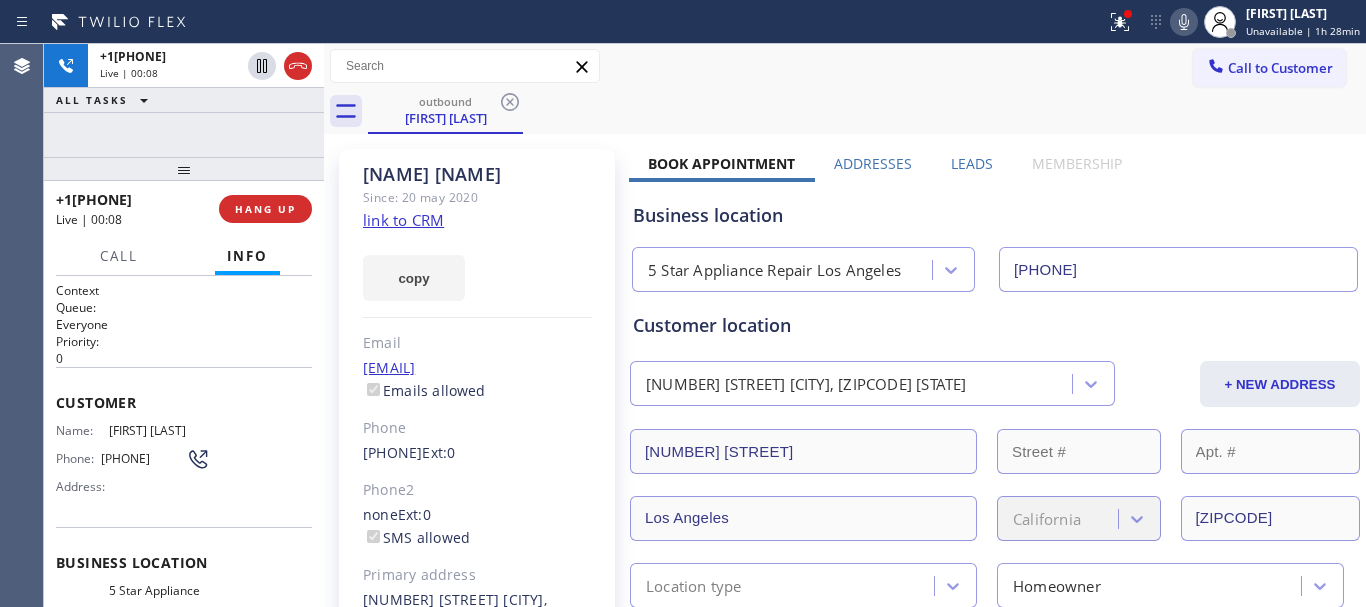 click at bounding box center (184, 169) 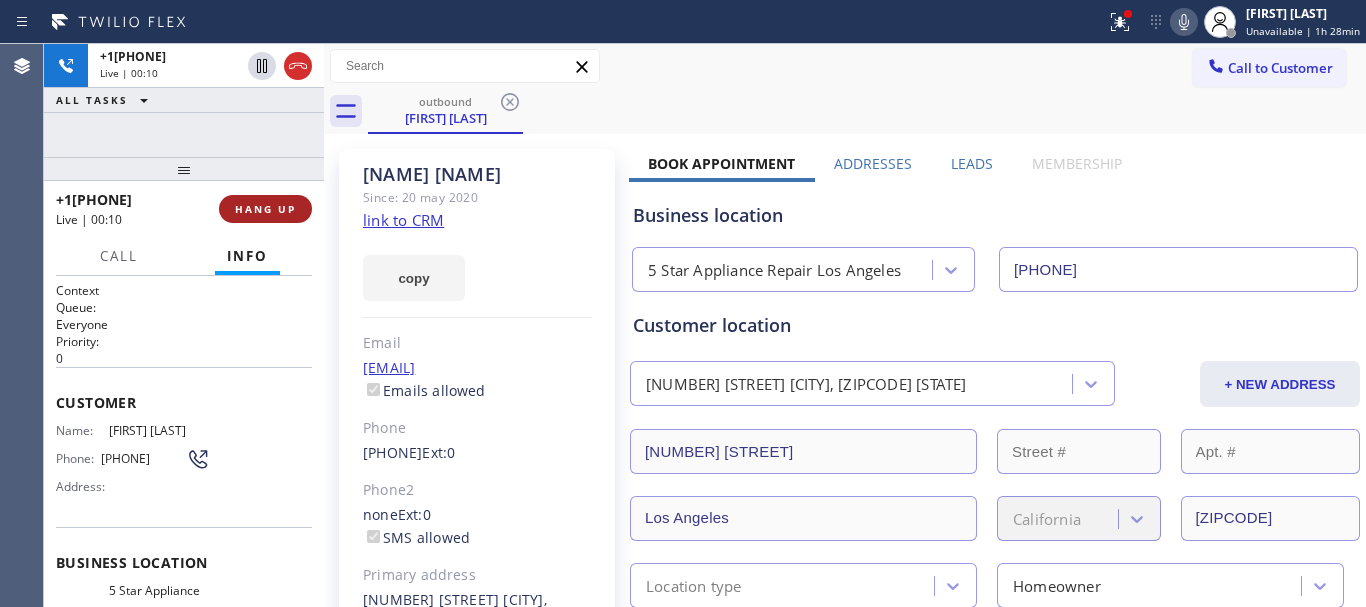 click on "HANG UP" at bounding box center (265, 209) 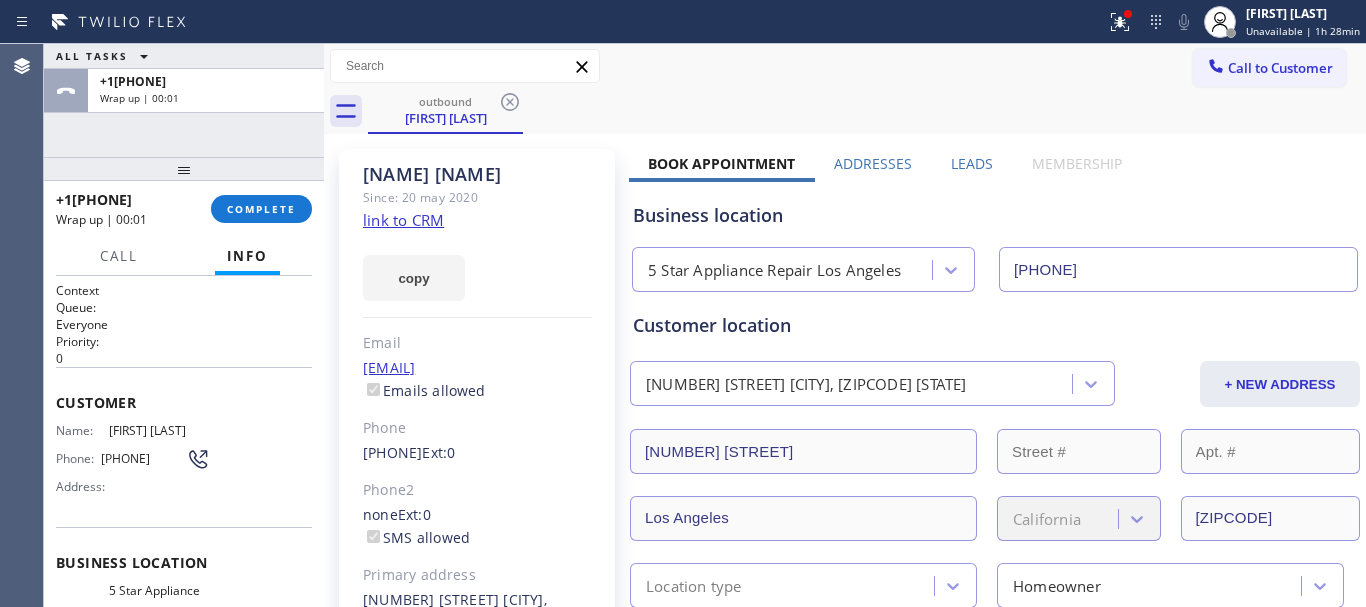 drag, startPoint x: 158, startPoint y: 196, endPoint x: 58, endPoint y: 200, distance: 100.07997 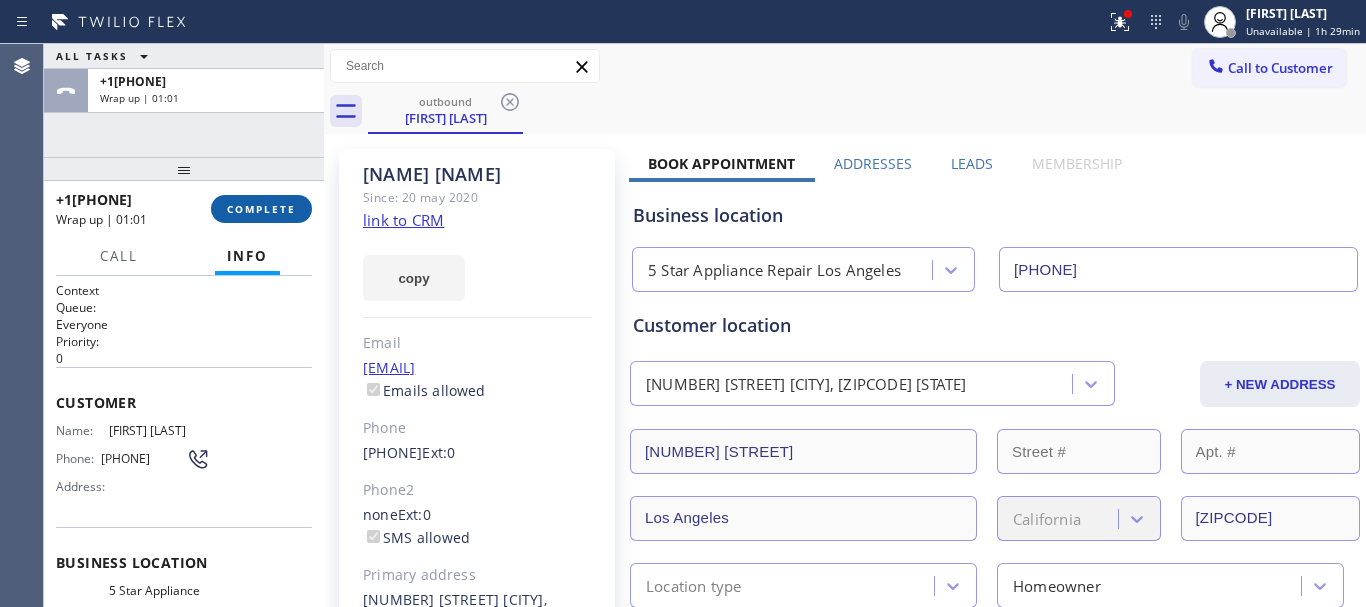 click on "COMPLETE" at bounding box center [261, 209] 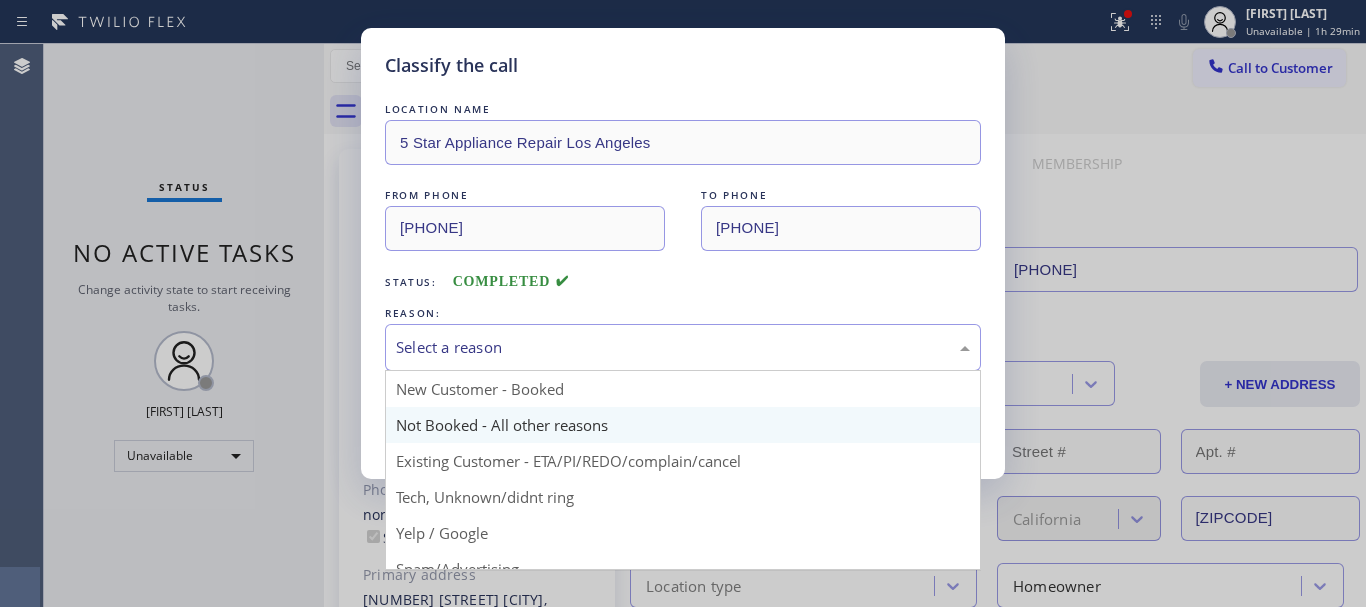 drag, startPoint x: 609, startPoint y: 349, endPoint x: 480, endPoint y: 427, distance: 150.74814 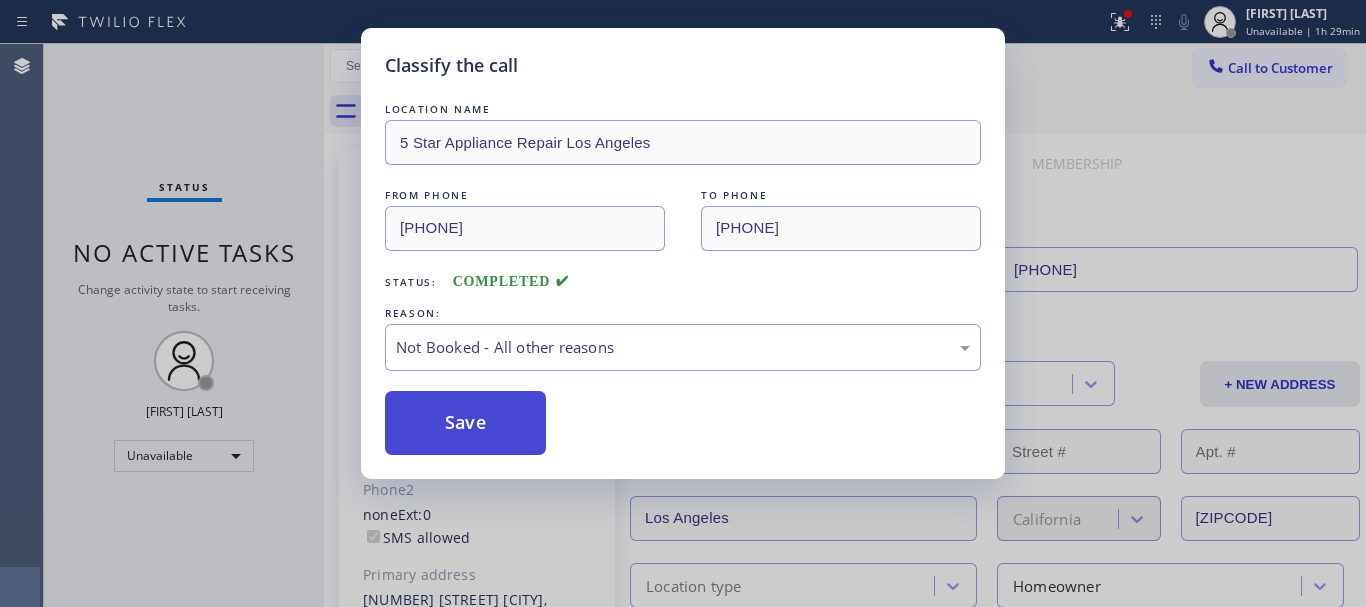 click on "Save" at bounding box center (465, 423) 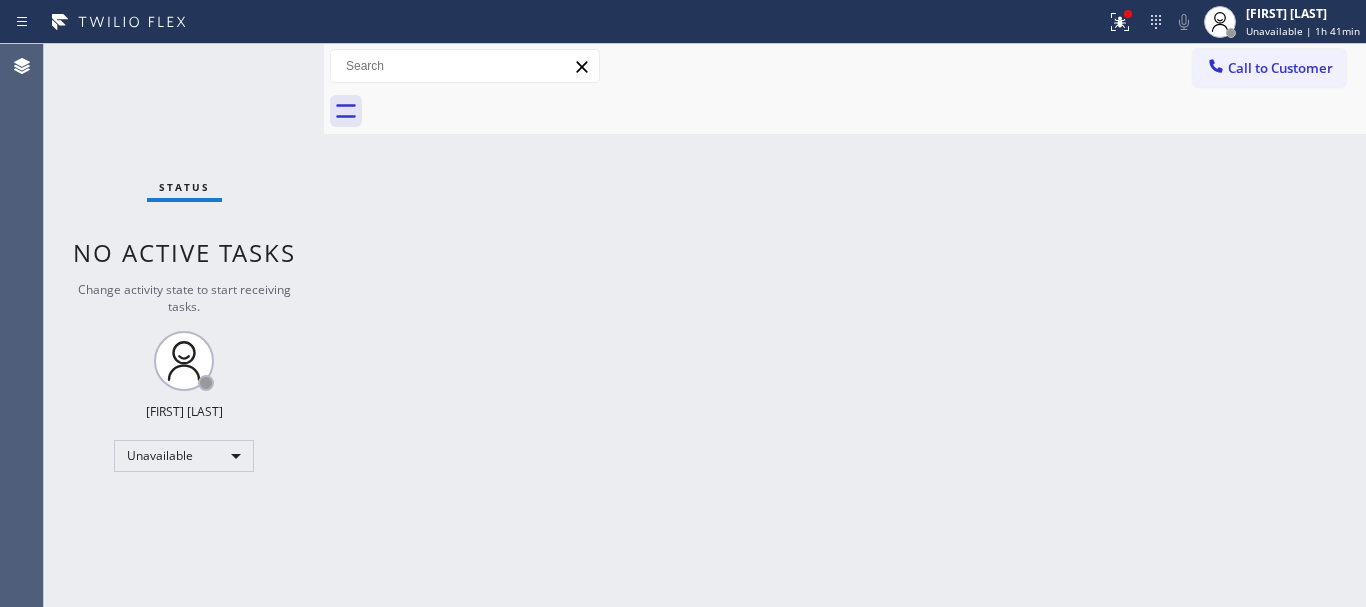 click on "Status   No active tasks     Change activity state to start receiving tasks.   [FIRST] [LAST] Unavailable" at bounding box center (184, 325) 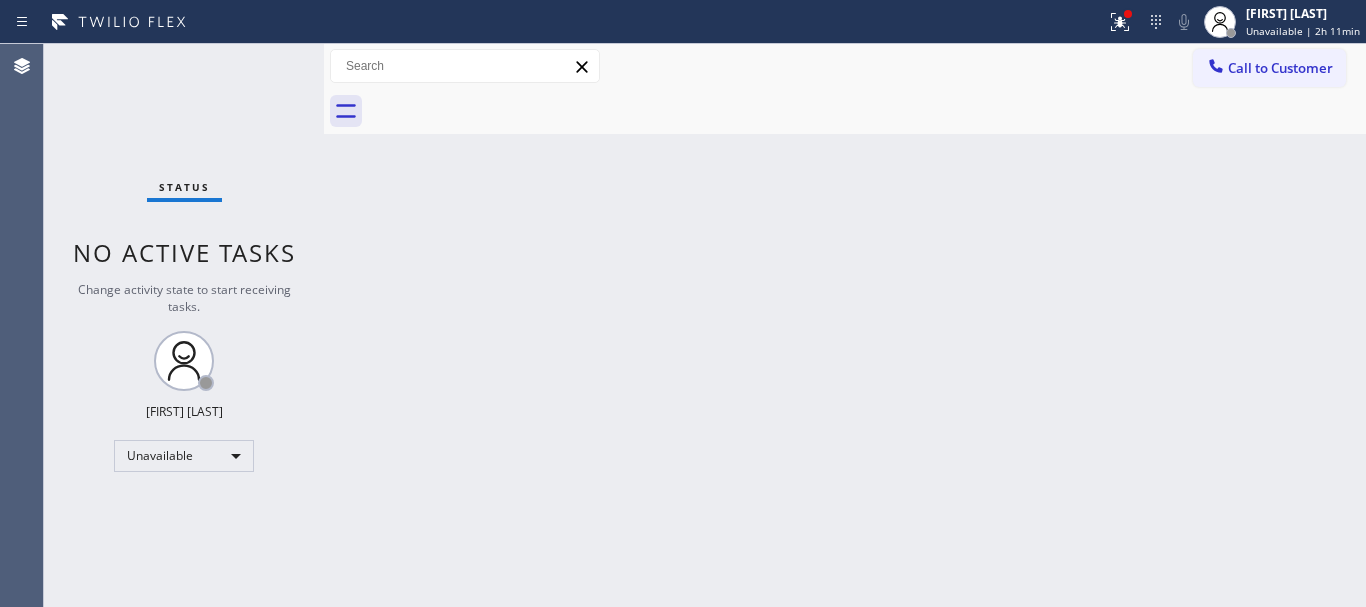 click on "Outbound call Location 5 Star Appliance Repair [CITY] Your caller id phone number [PHONE] Customer number Call Outbound call Technician Search Technician Your caller id phone number Your caller id phone number Call" at bounding box center (845, 325) 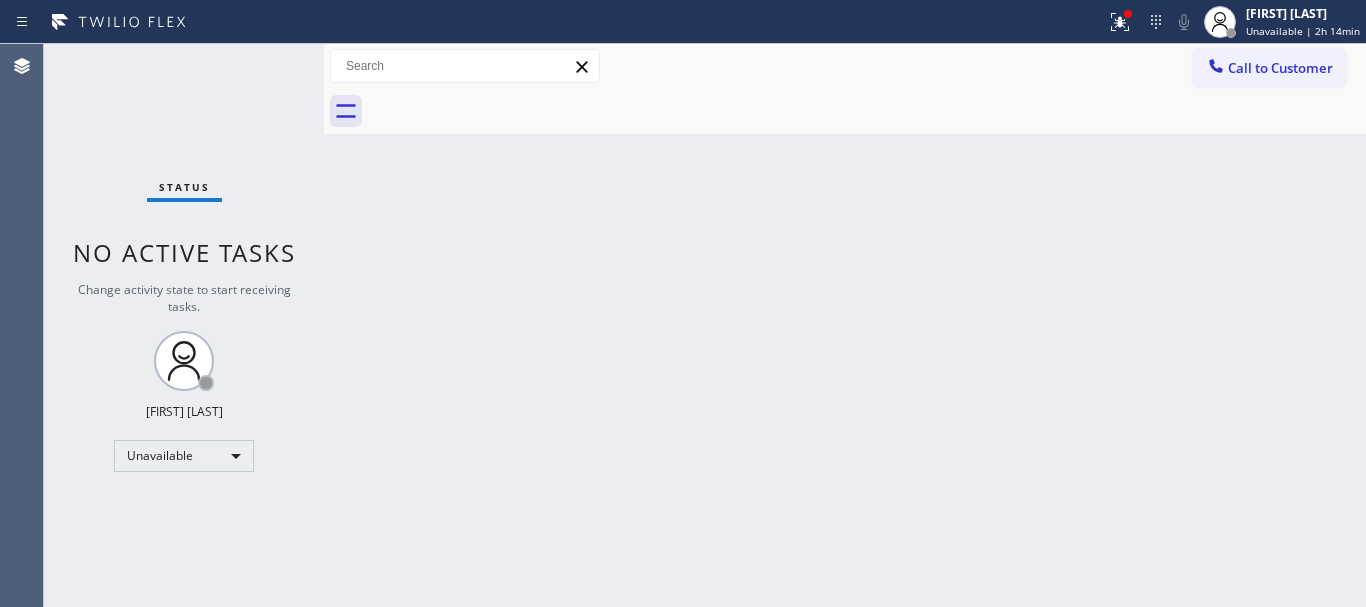 drag, startPoint x: 816, startPoint y: 398, endPoint x: 678, endPoint y: 237, distance: 212.04953 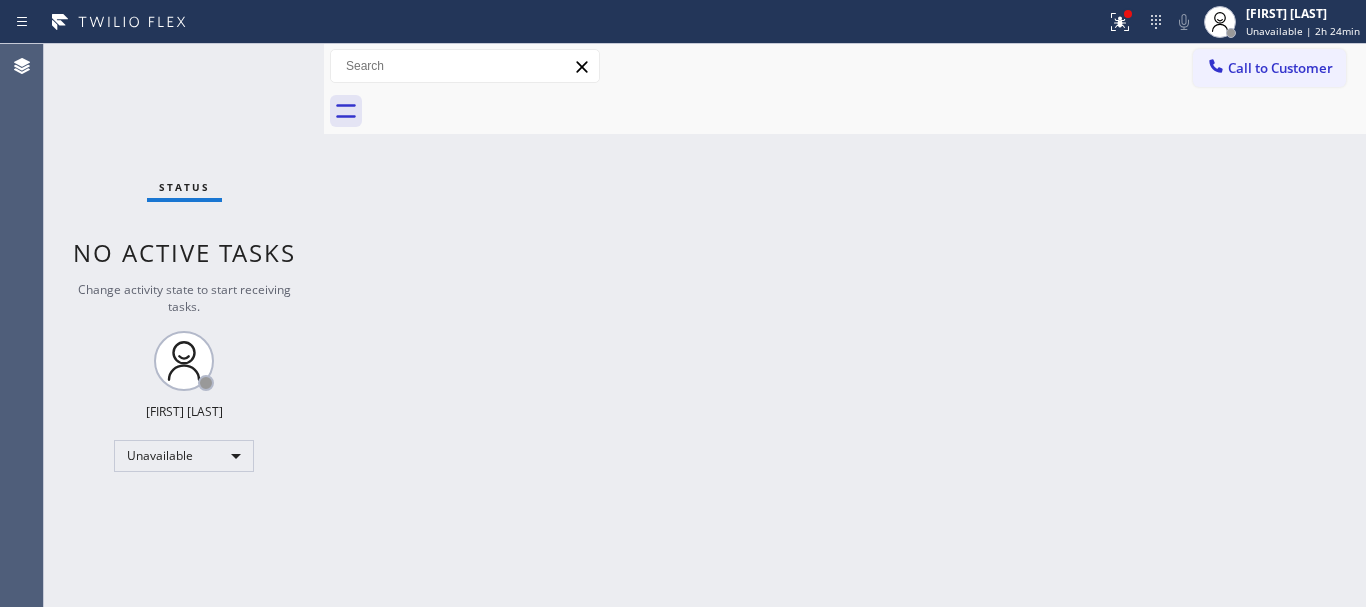 click on "Outbound call Location 5 Star Appliance Repair [CITY] Your caller id phone number [PHONE] Customer number Call Outbound call Technician Search Technician Your caller id phone number Your caller id phone number Call" at bounding box center [845, 325] 